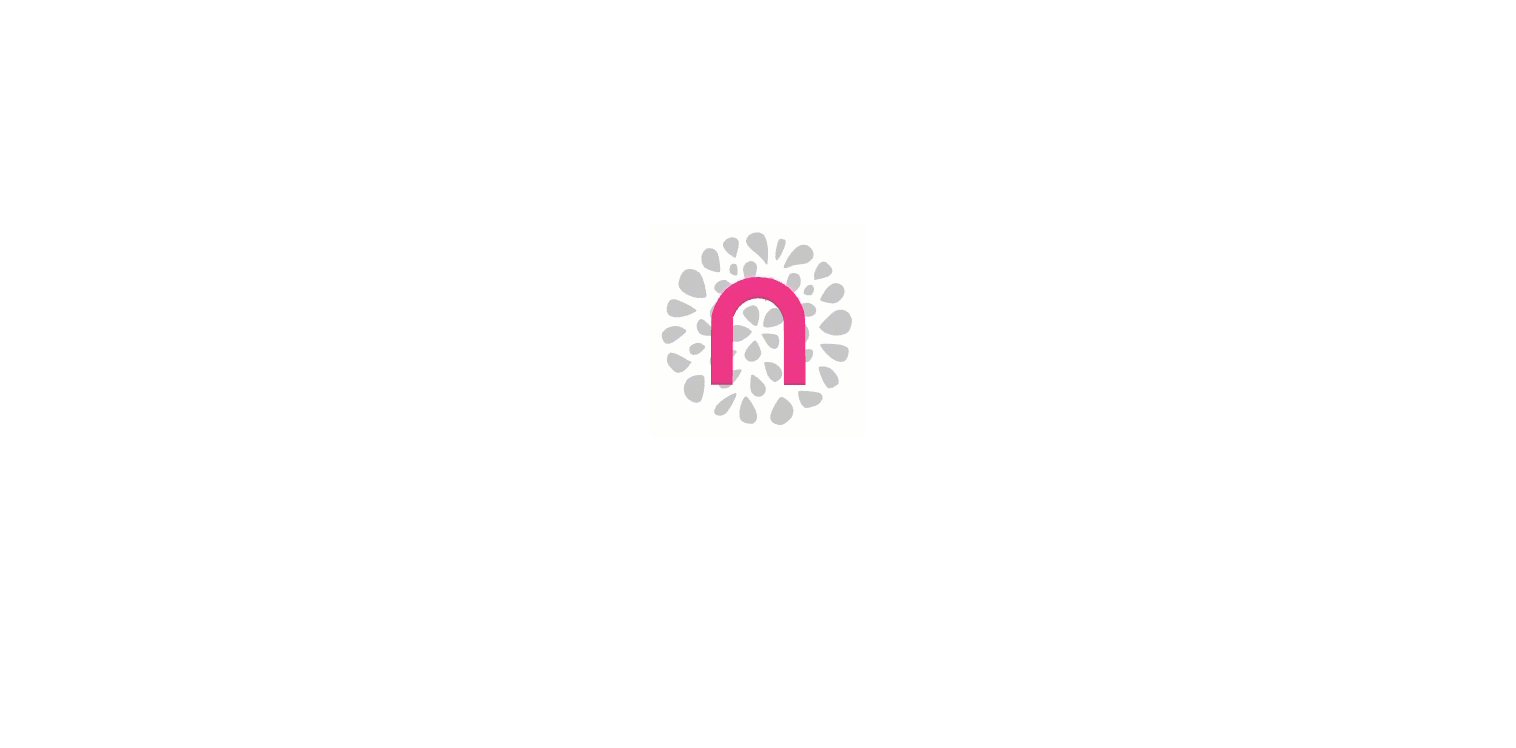 scroll, scrollTop: 0, scrollLeft: 0, axis: both 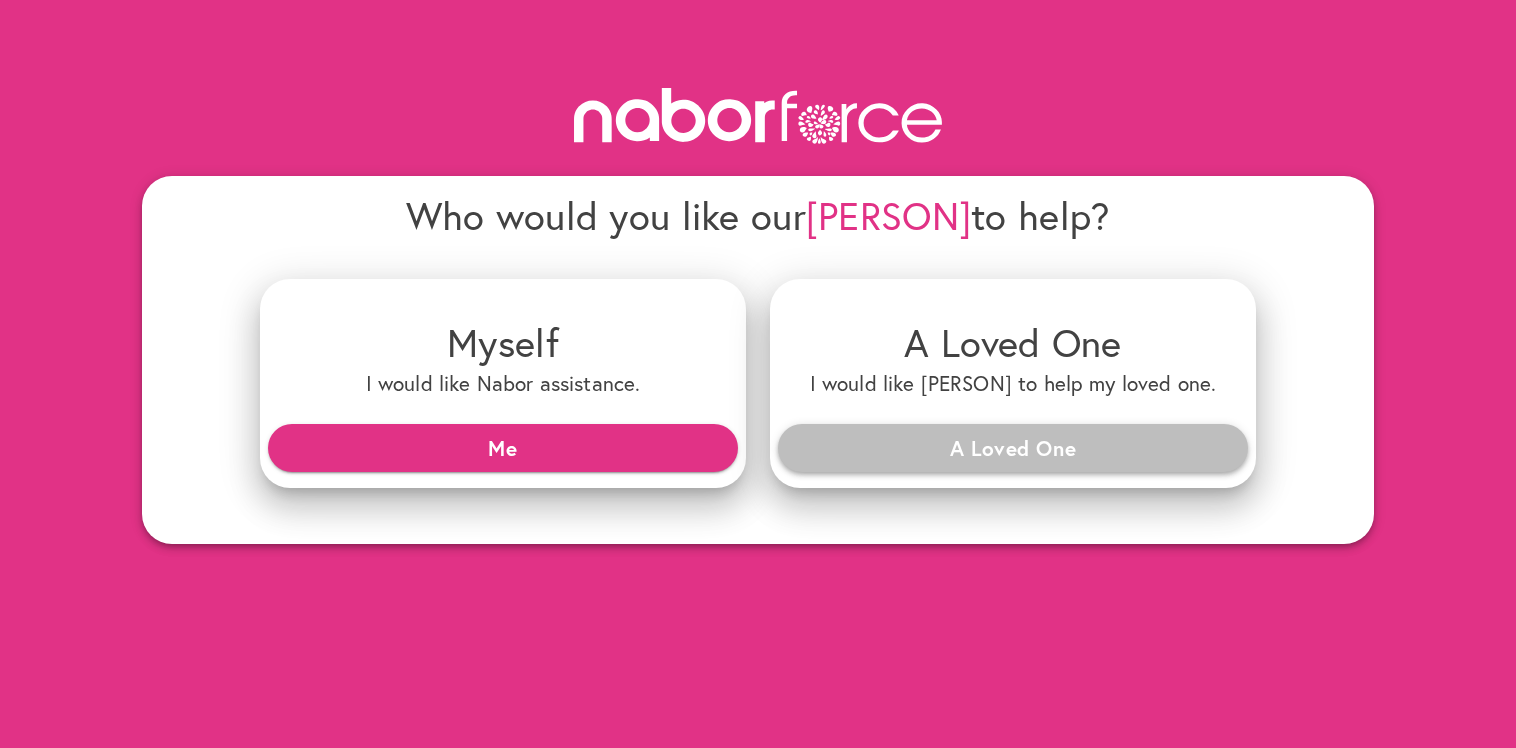 click on "A Loved One" at bounding box center (1013, 448) 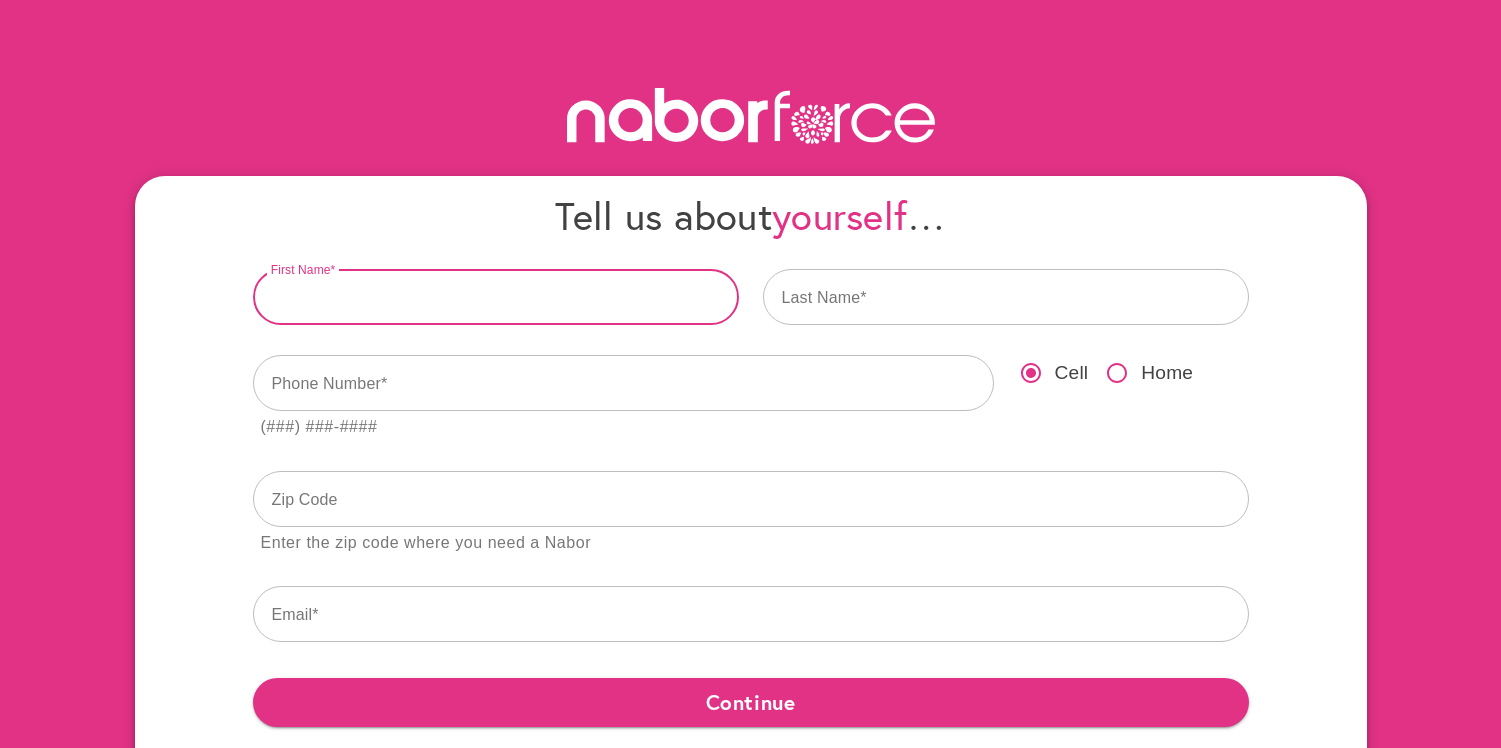 click at bounding box center (496, 297) 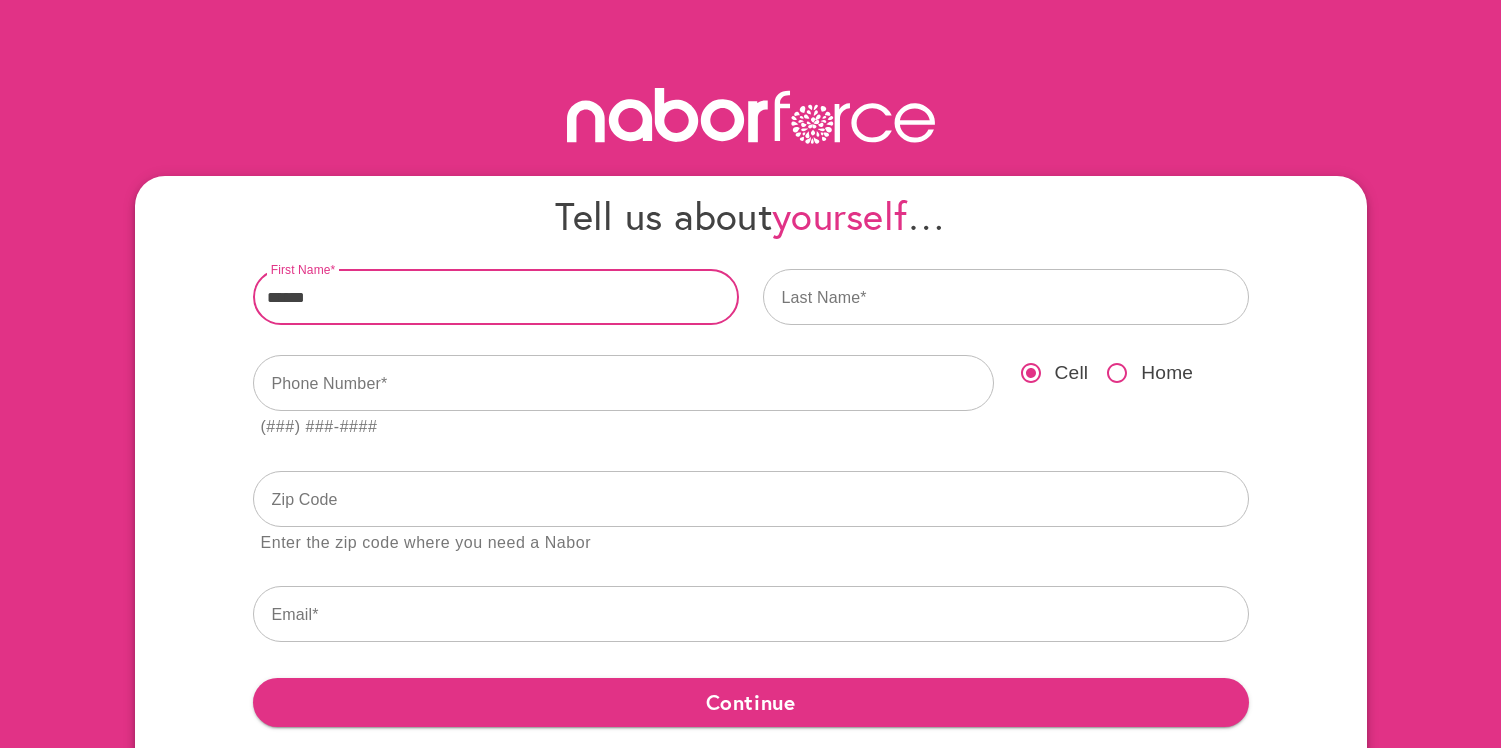 type on "******" 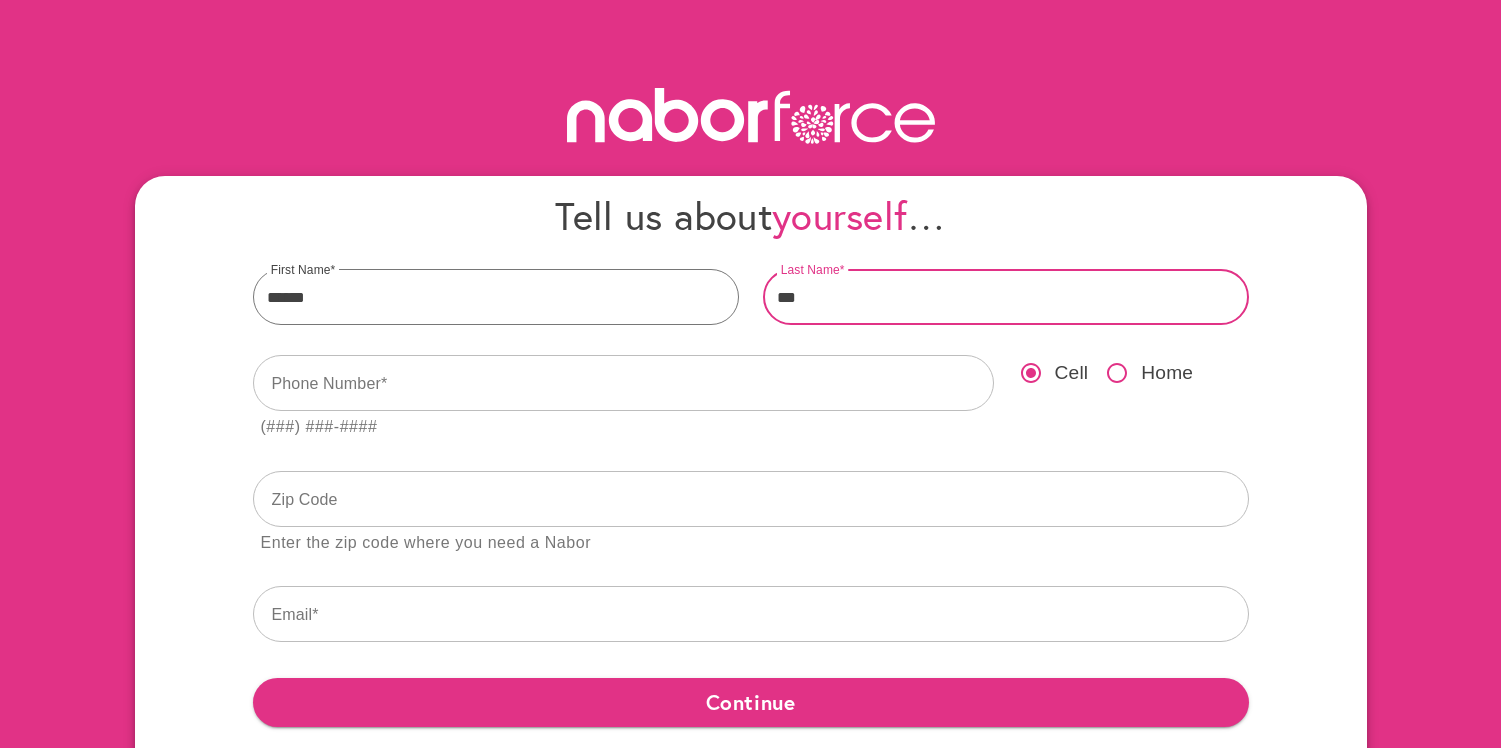 type on "***" 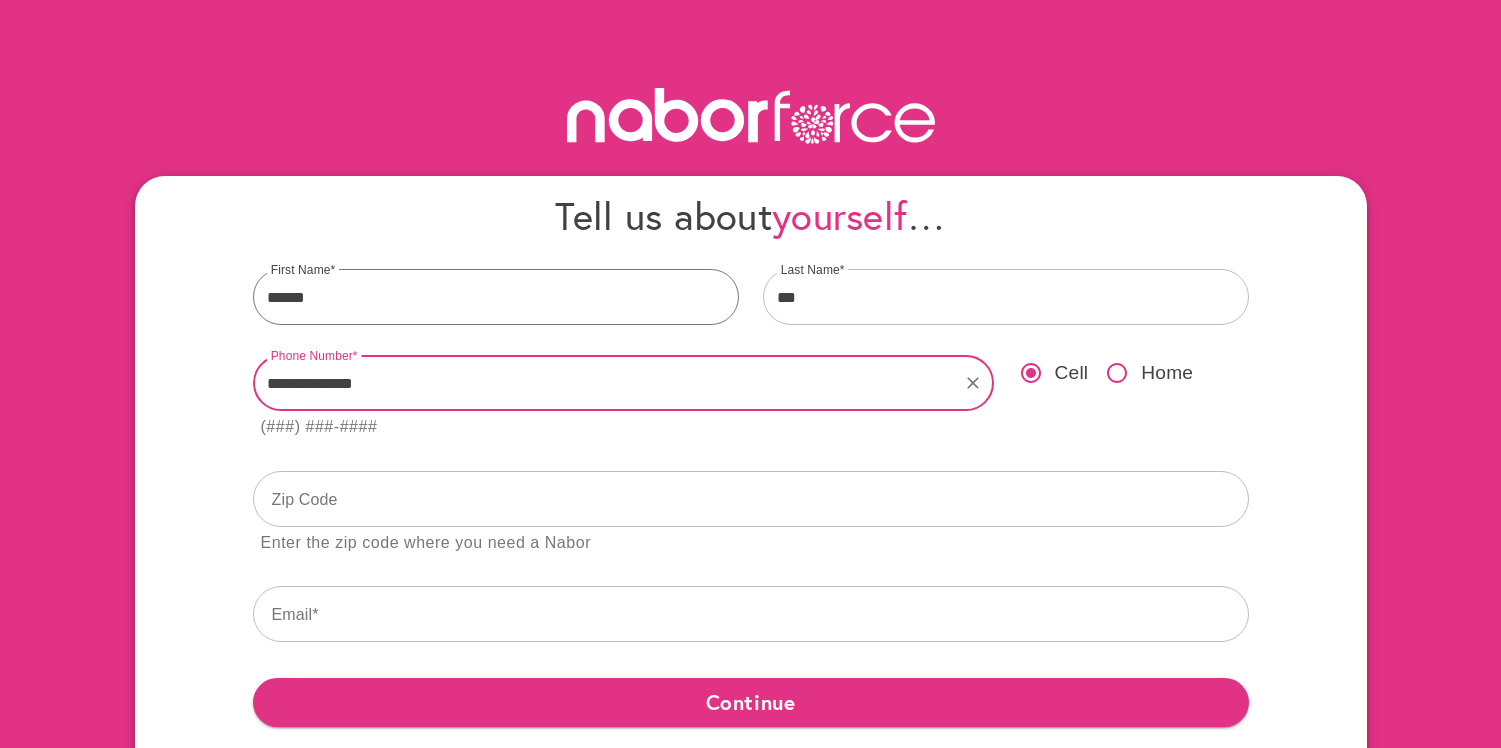 type on "**********" 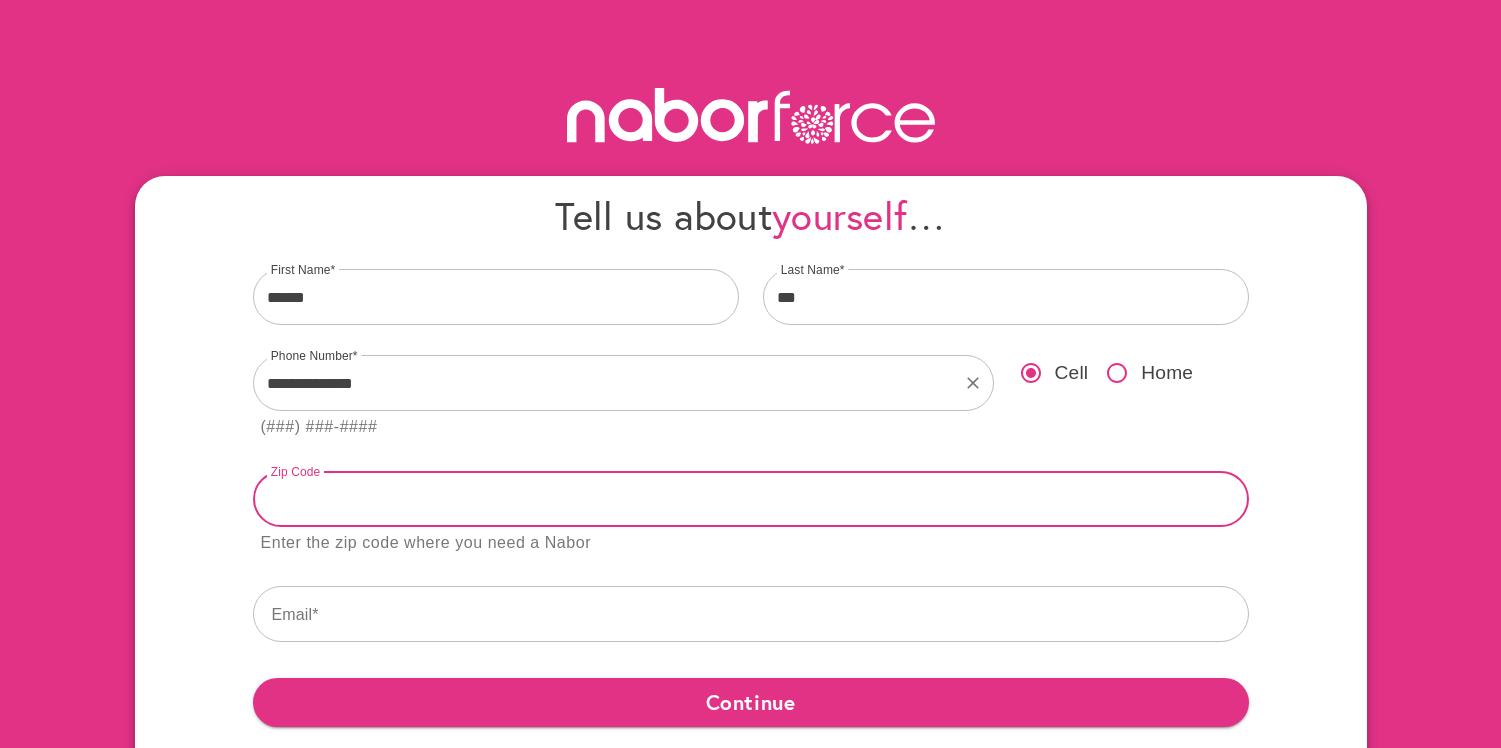 click at bounding box center [751, 499] 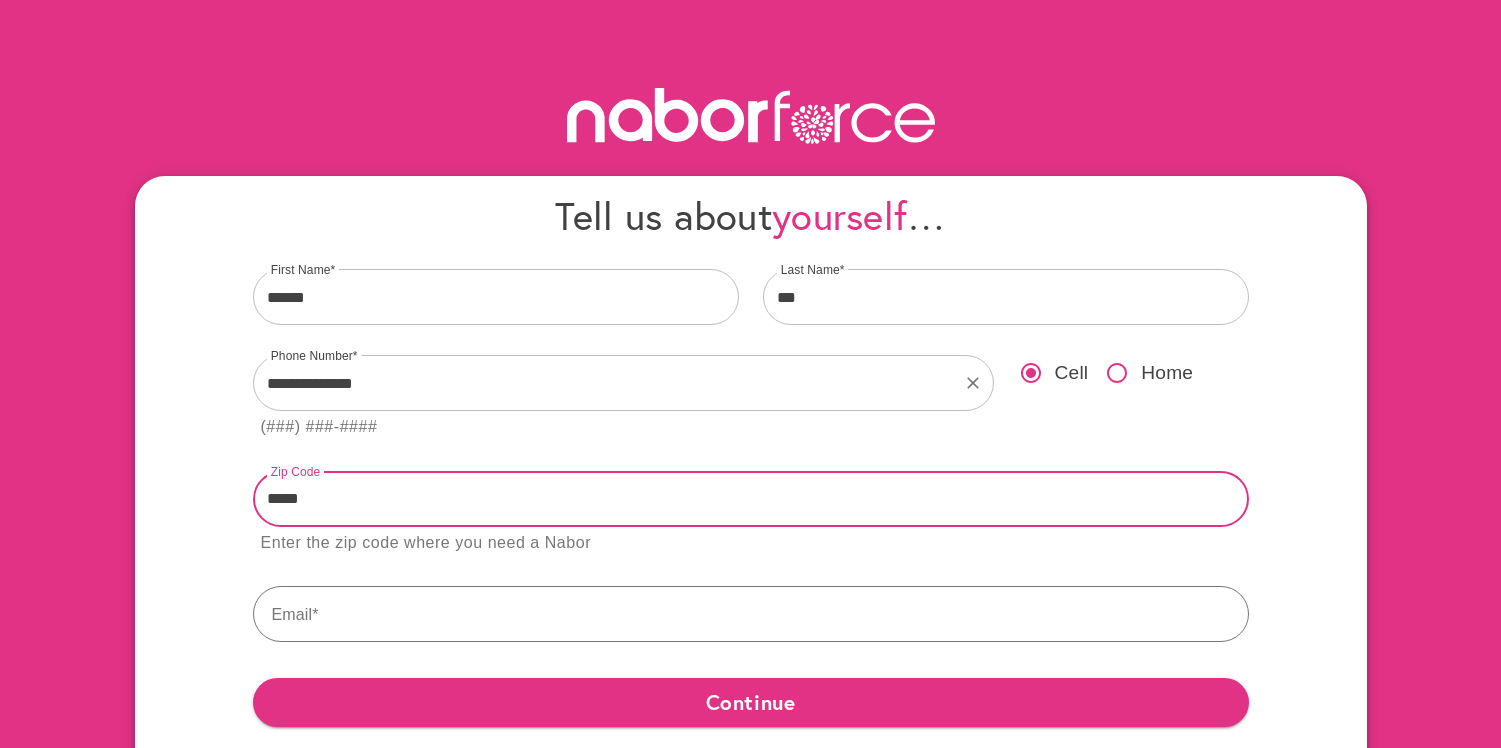 type on "*****" 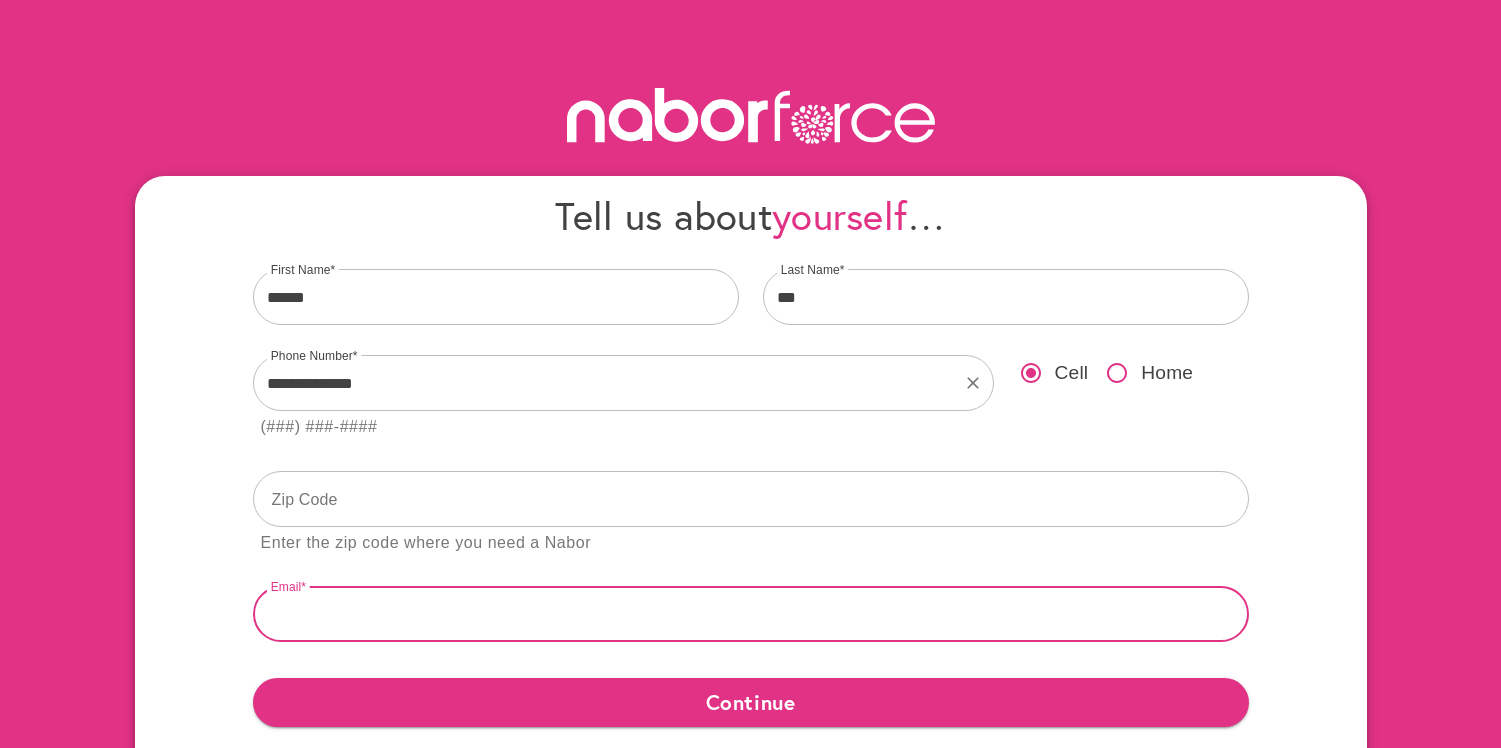 click at bounding box center [751, 614] 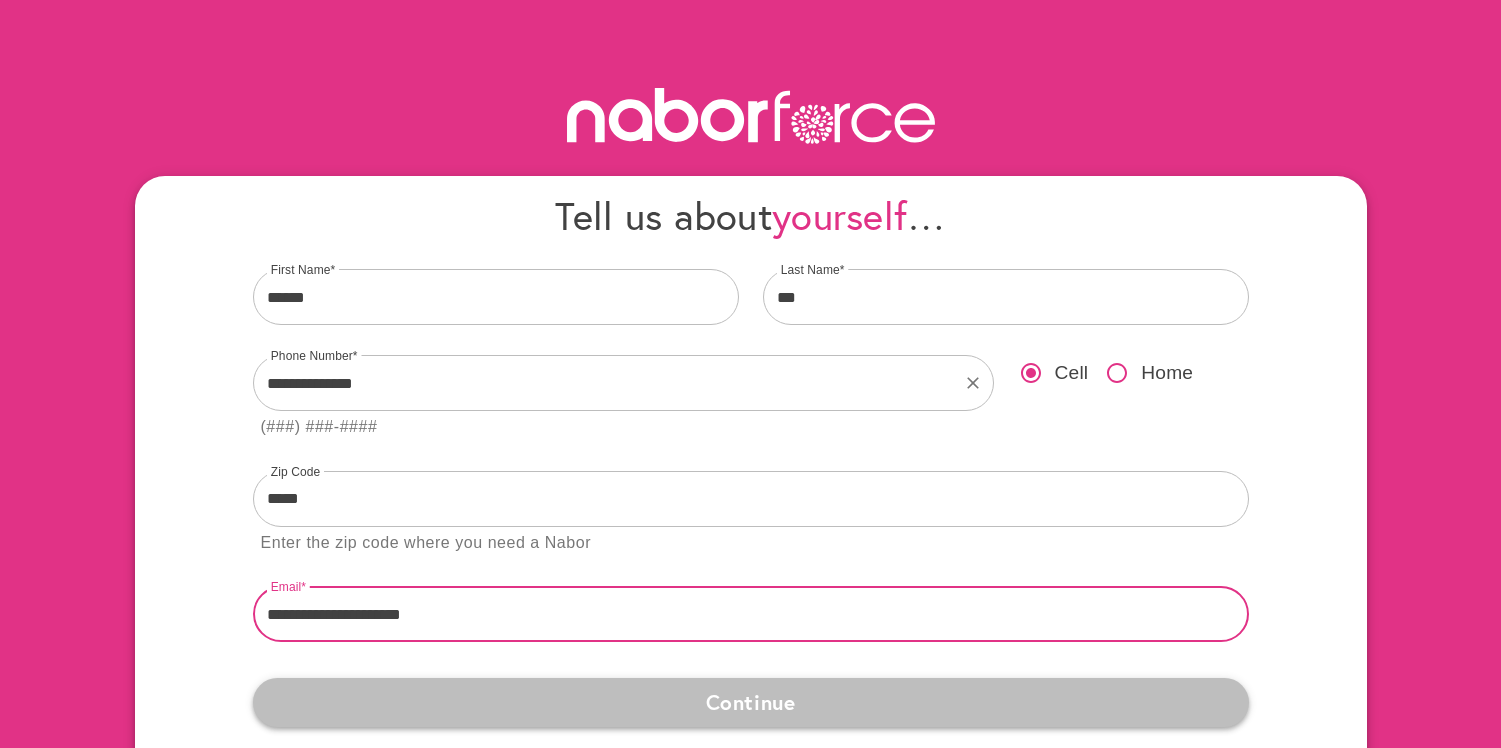 type on "**********" 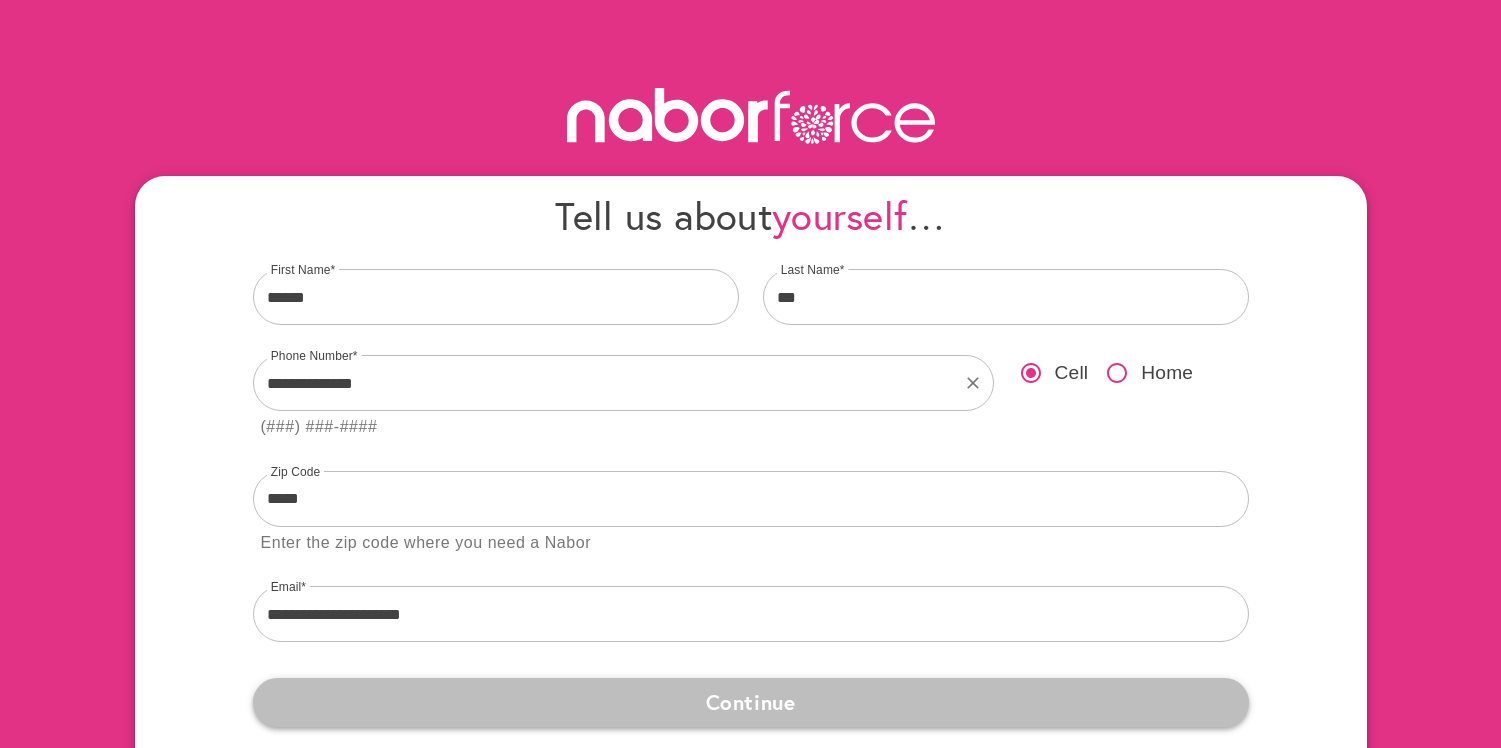 click on "Continue" at bounding box center (751, 702) 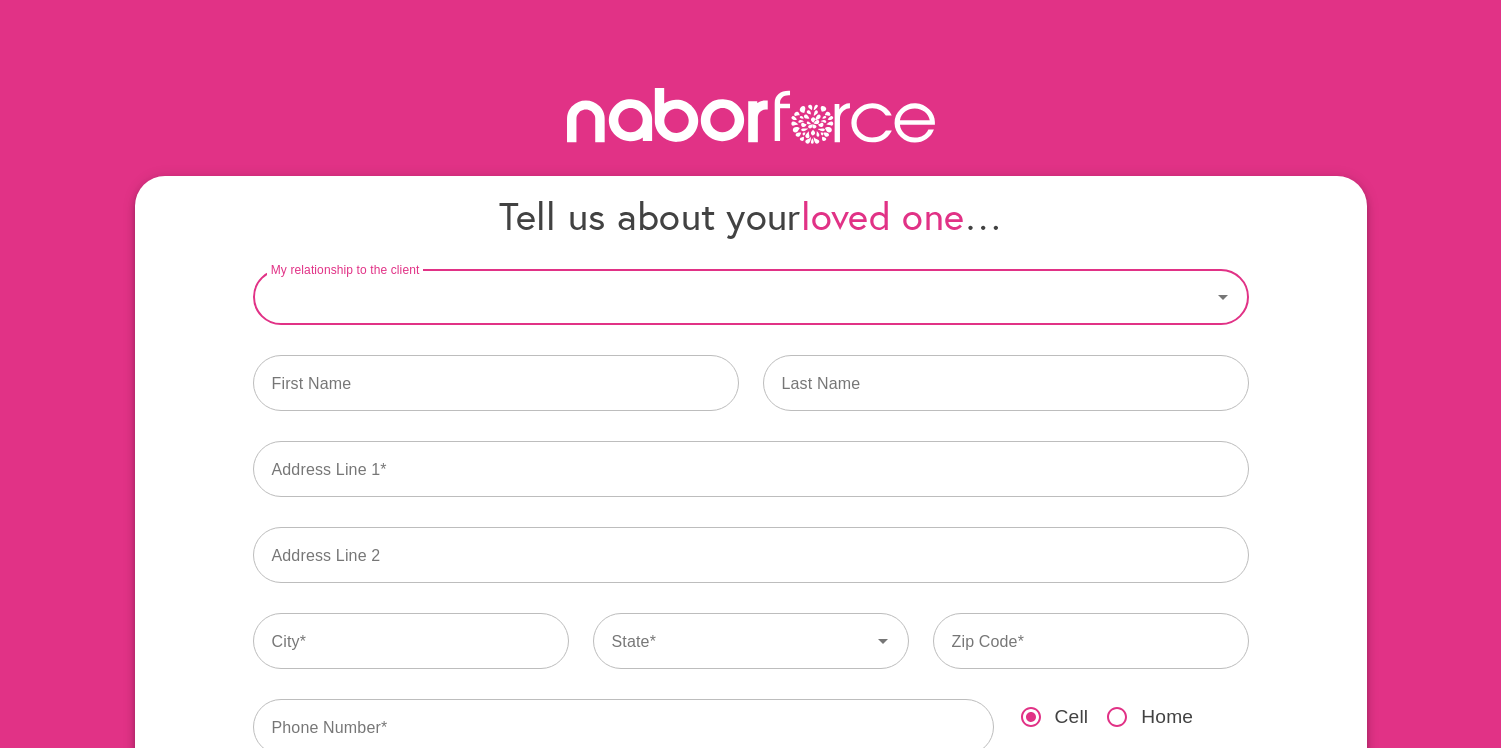 click on "My relationship to the client" at bounding box center [732, 297] 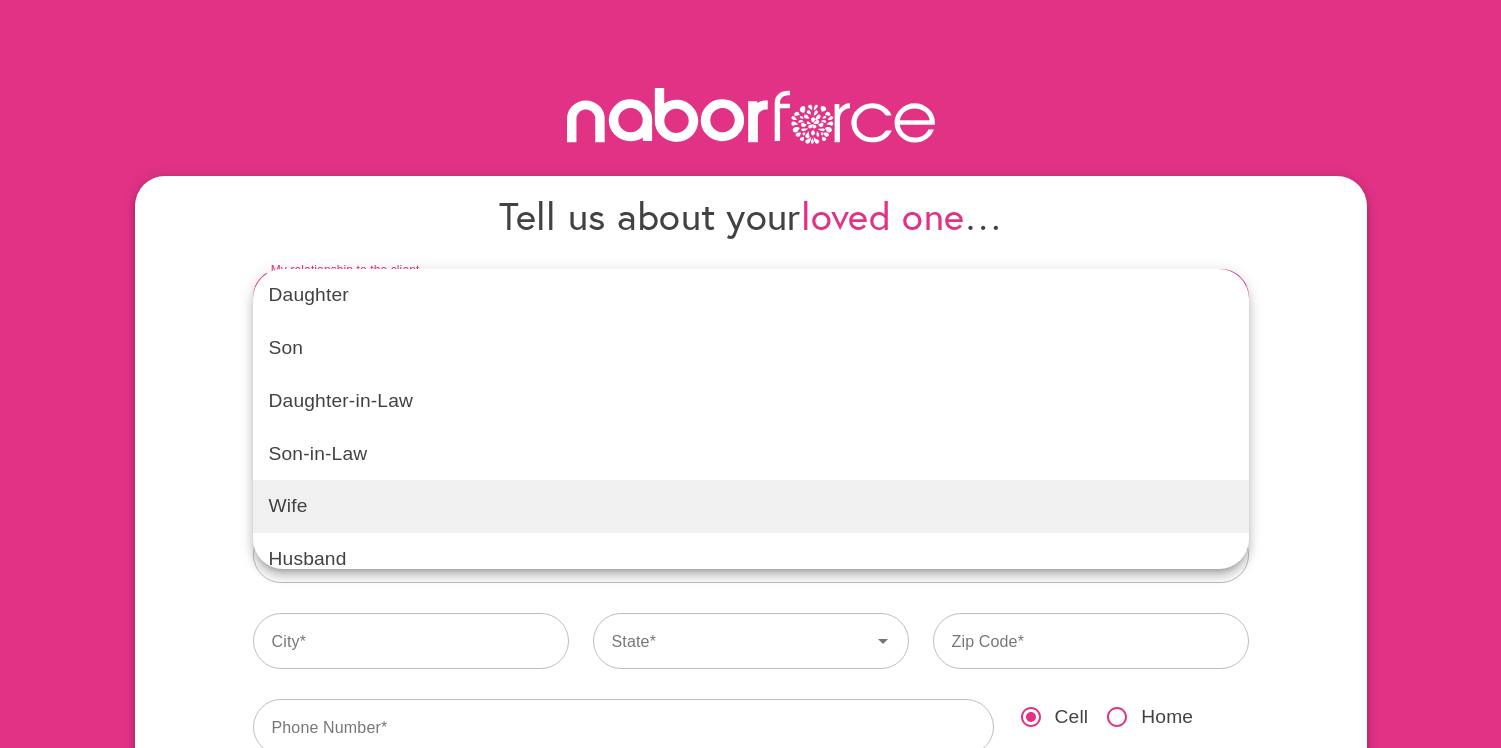 scroll, scrollTop: 0, scrollLeft: 0, axis: both 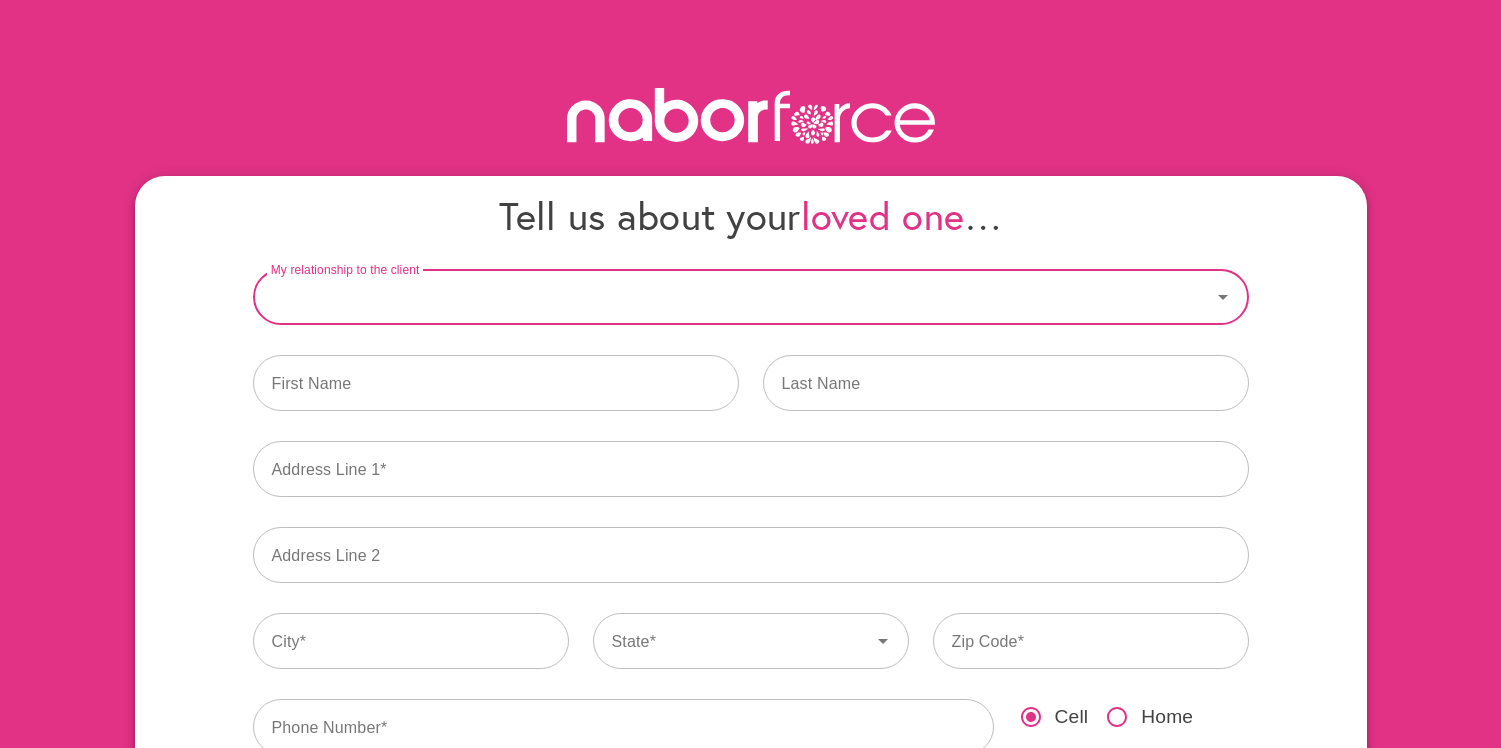 click on "My relationship to the client" at bounding box center [732, 297] 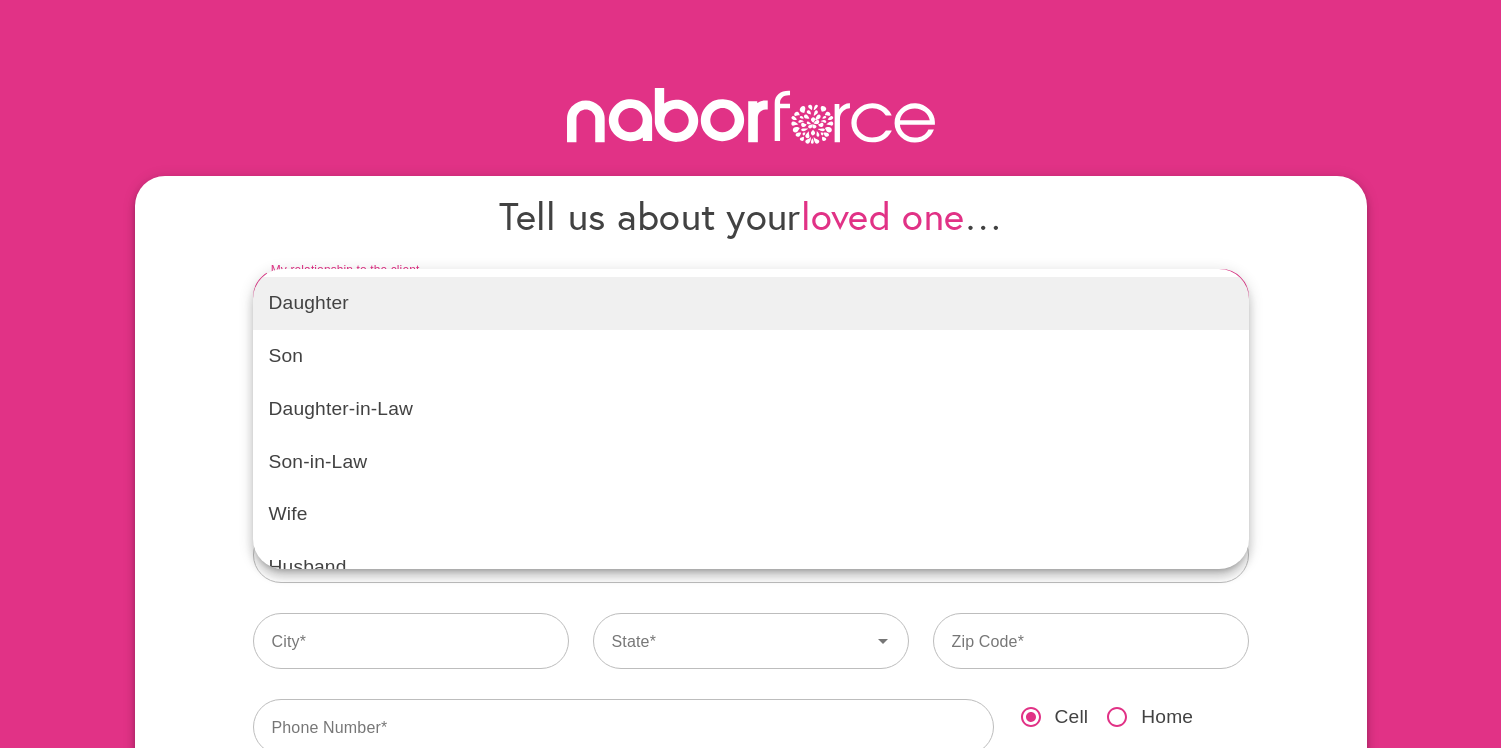click on "Daughter" at bounding box center (751, 303) 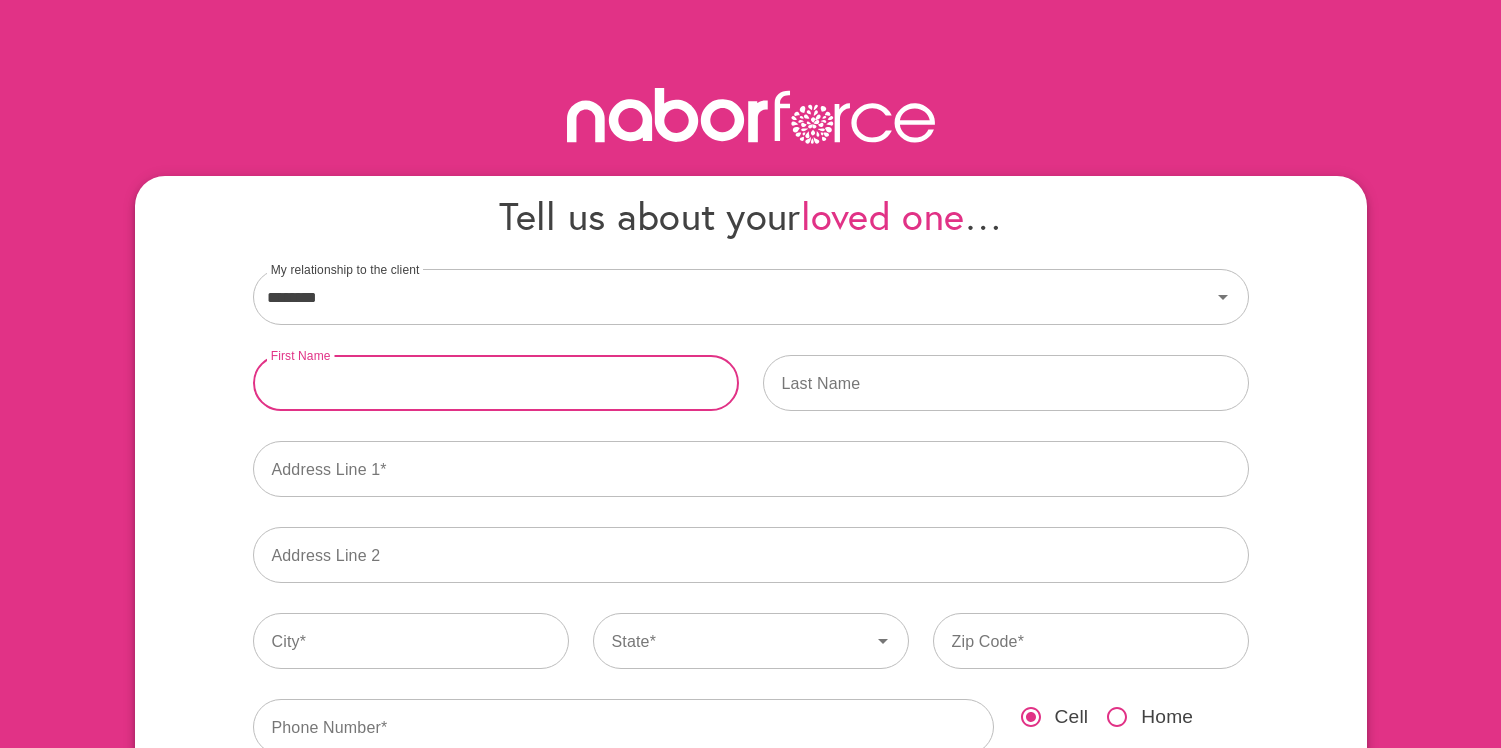 click at bounding box center (496, 383) 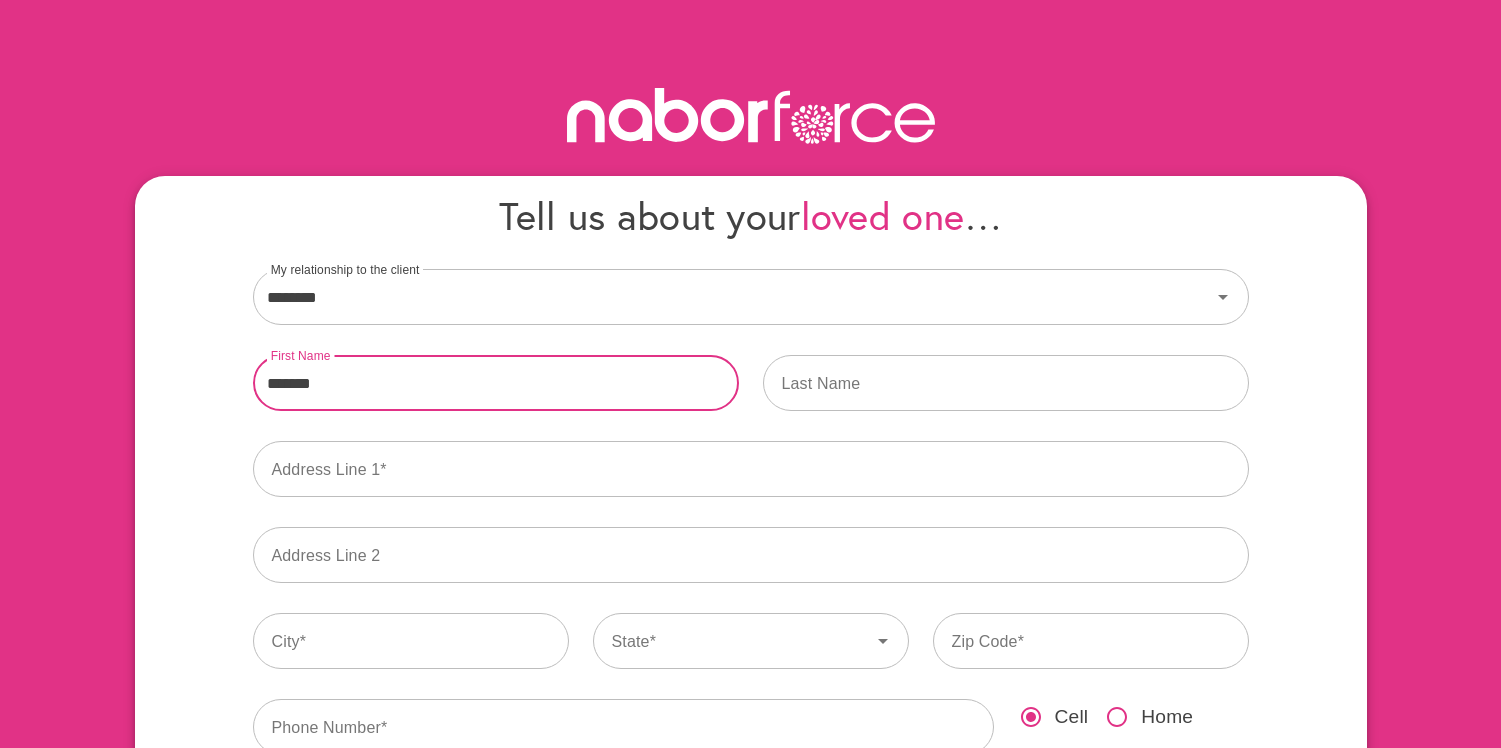 type on "*******" 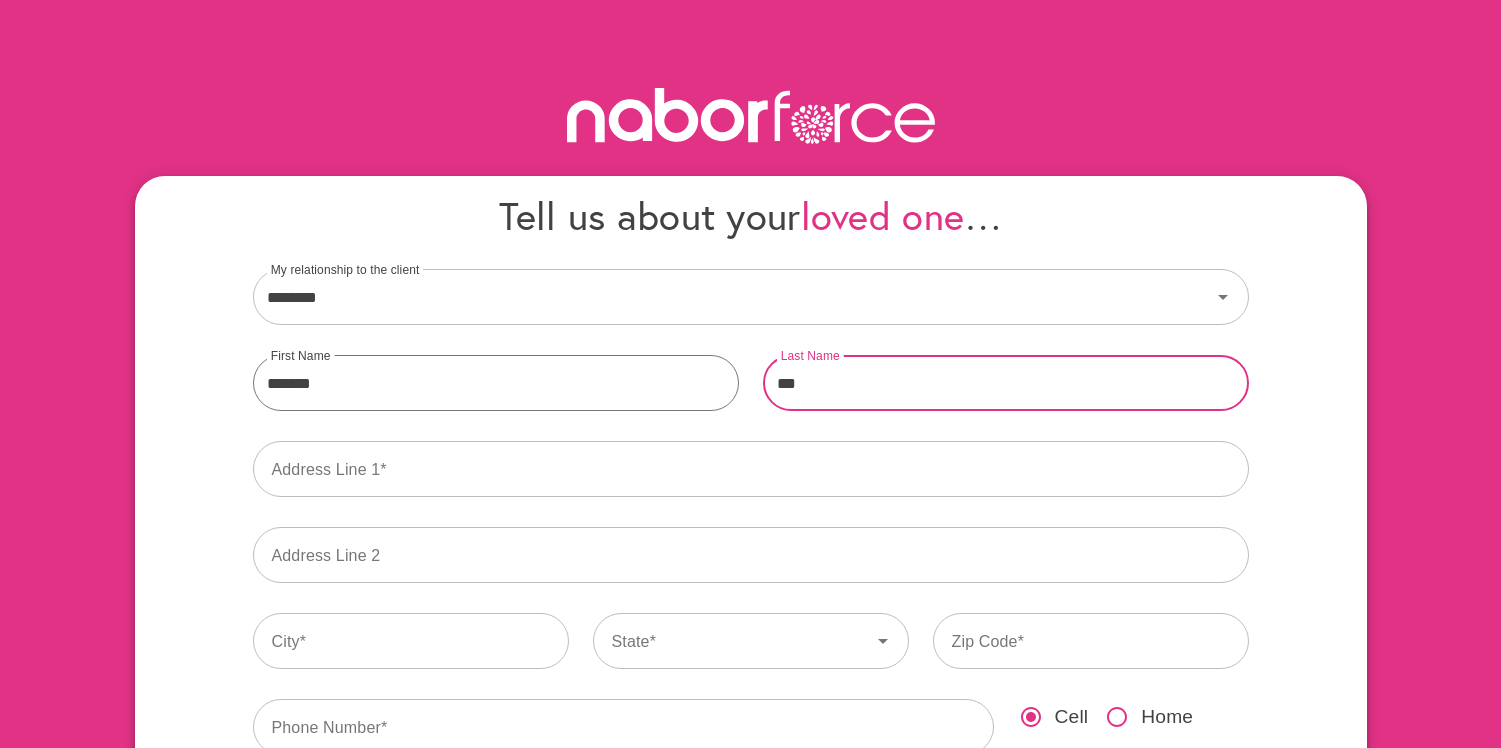 type on "***" 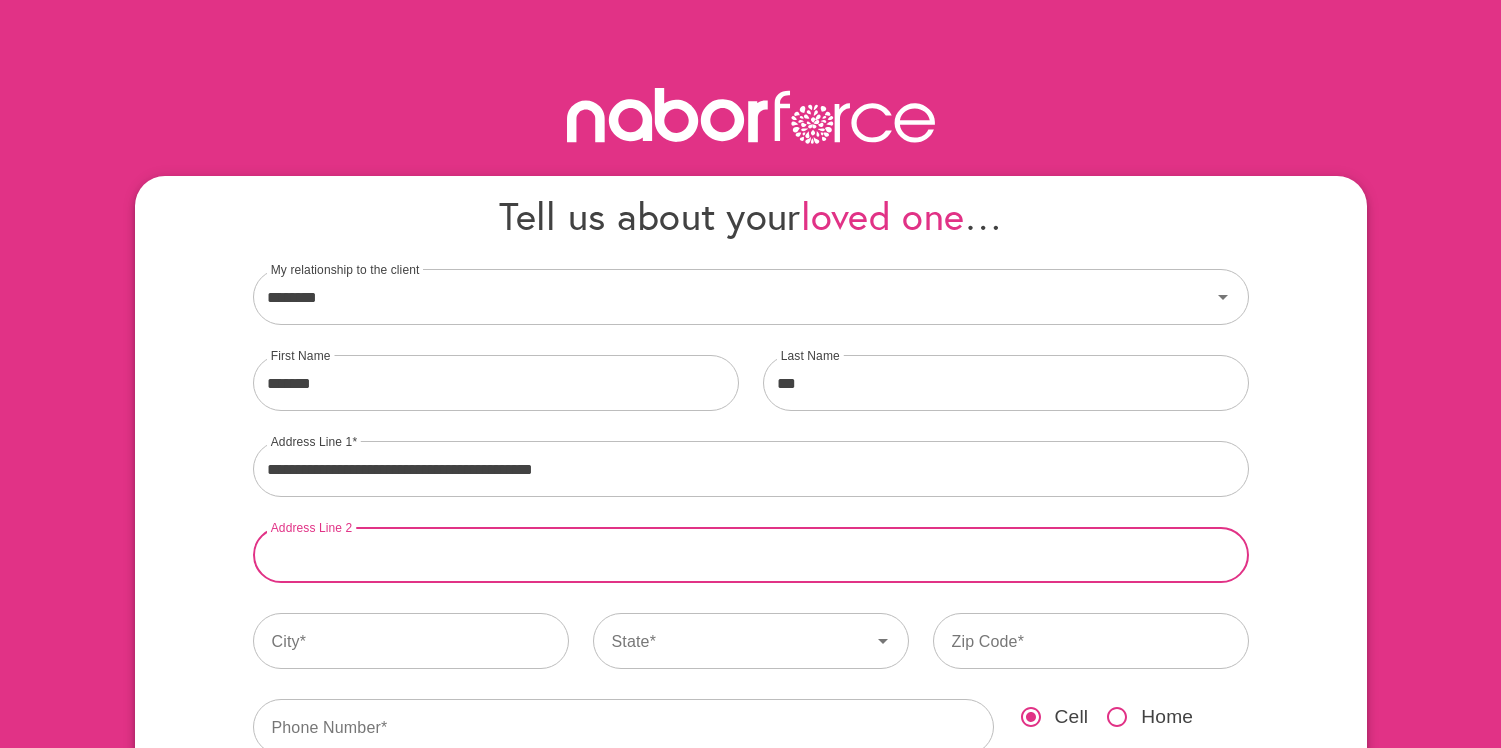 type on "**********" 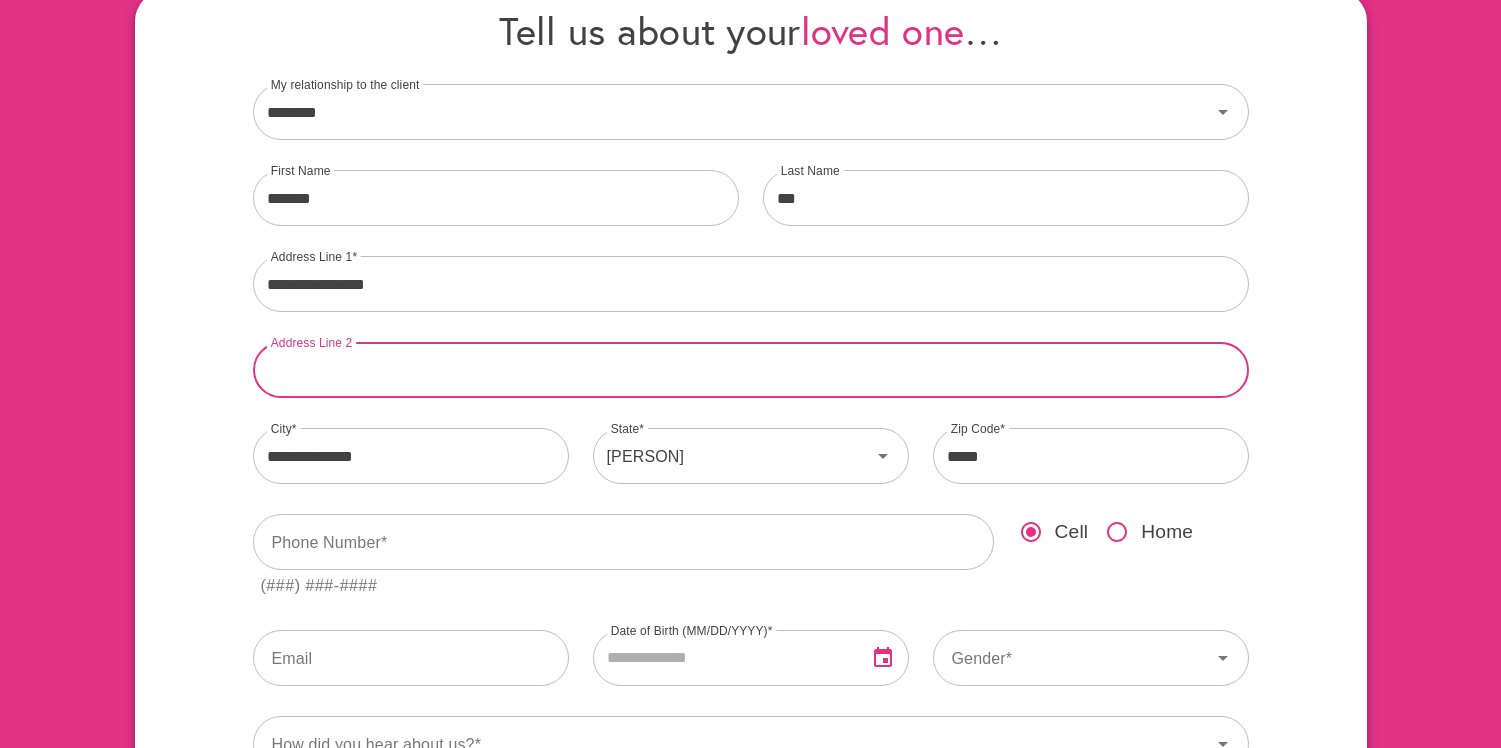 scroll, scrollTop: 186, scrollLeft: 0, axis: vertical 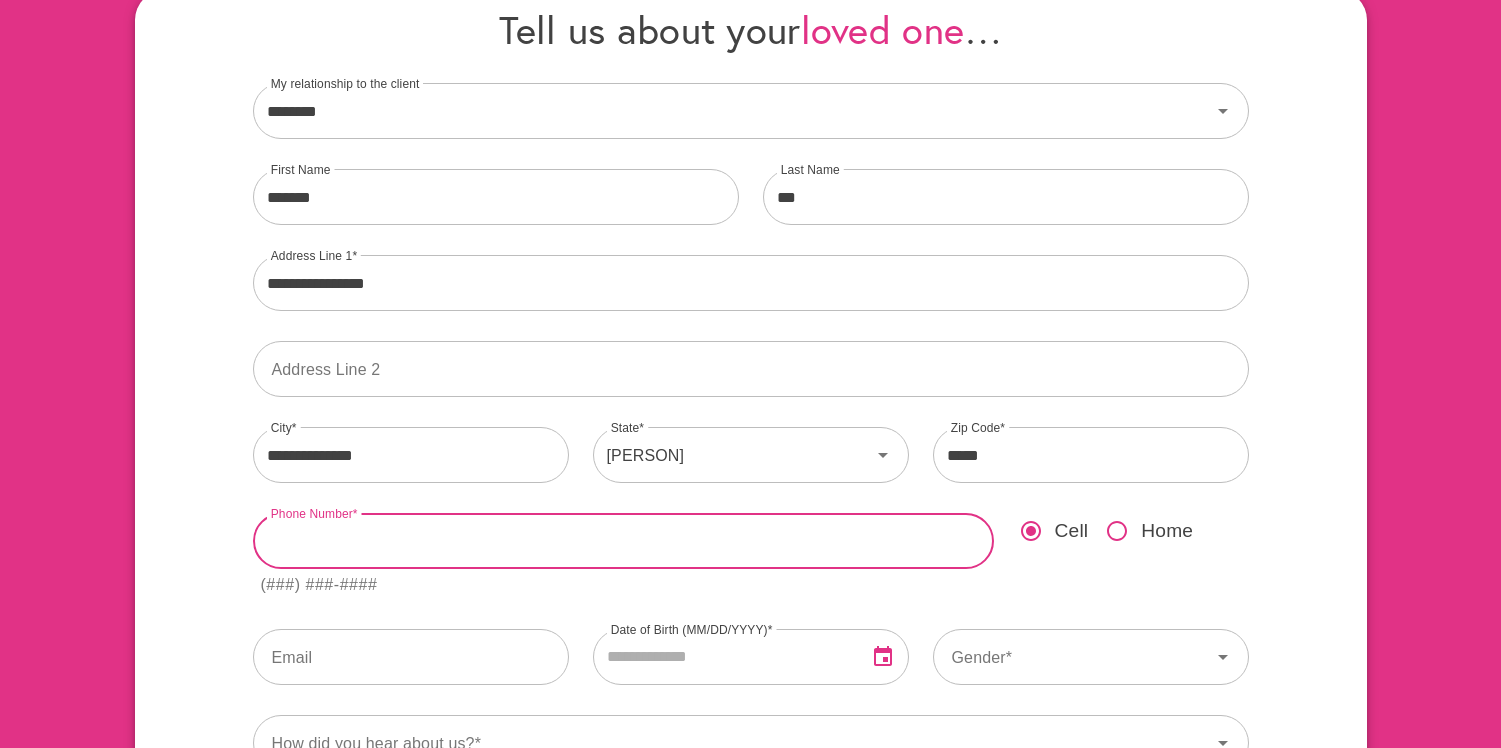 click at bounding box center (623, 541) 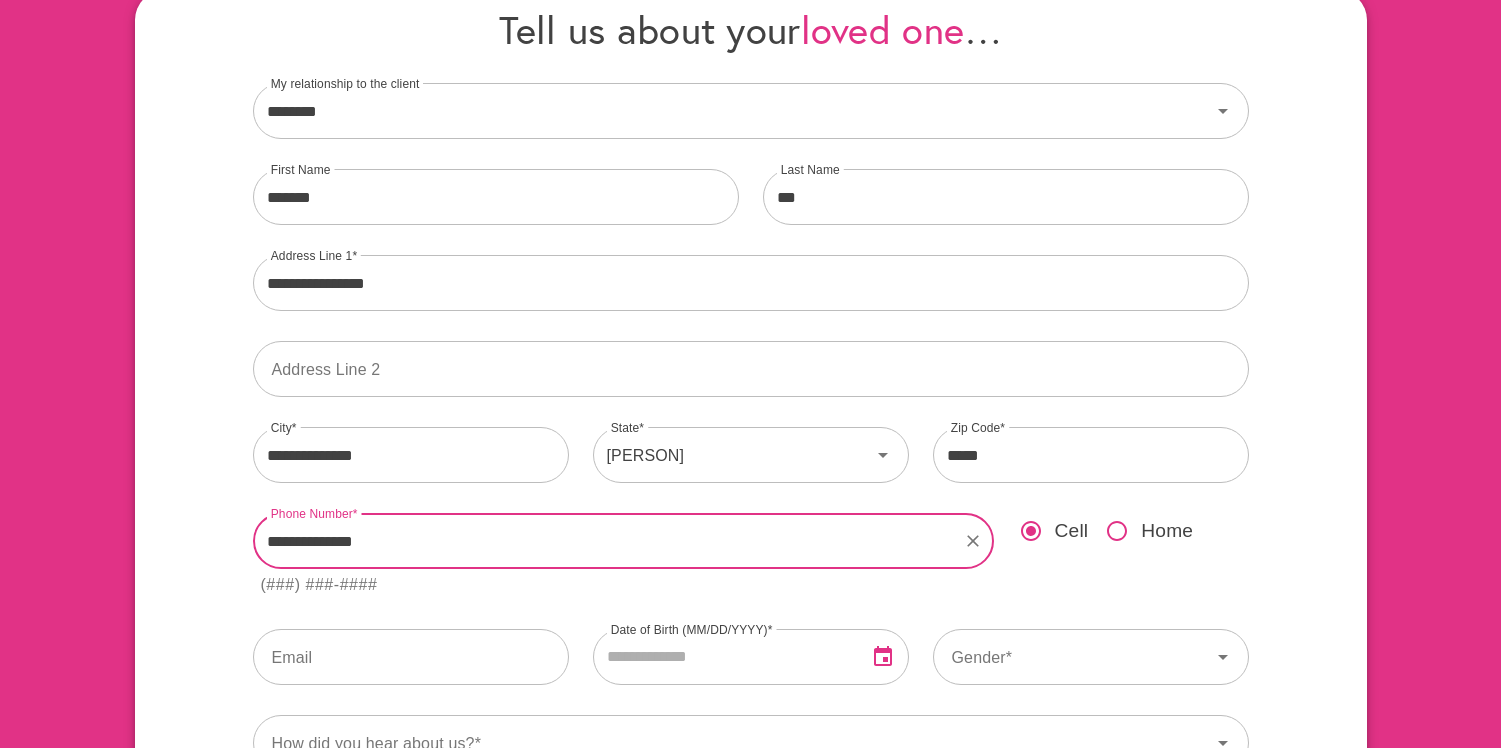type on "**********" 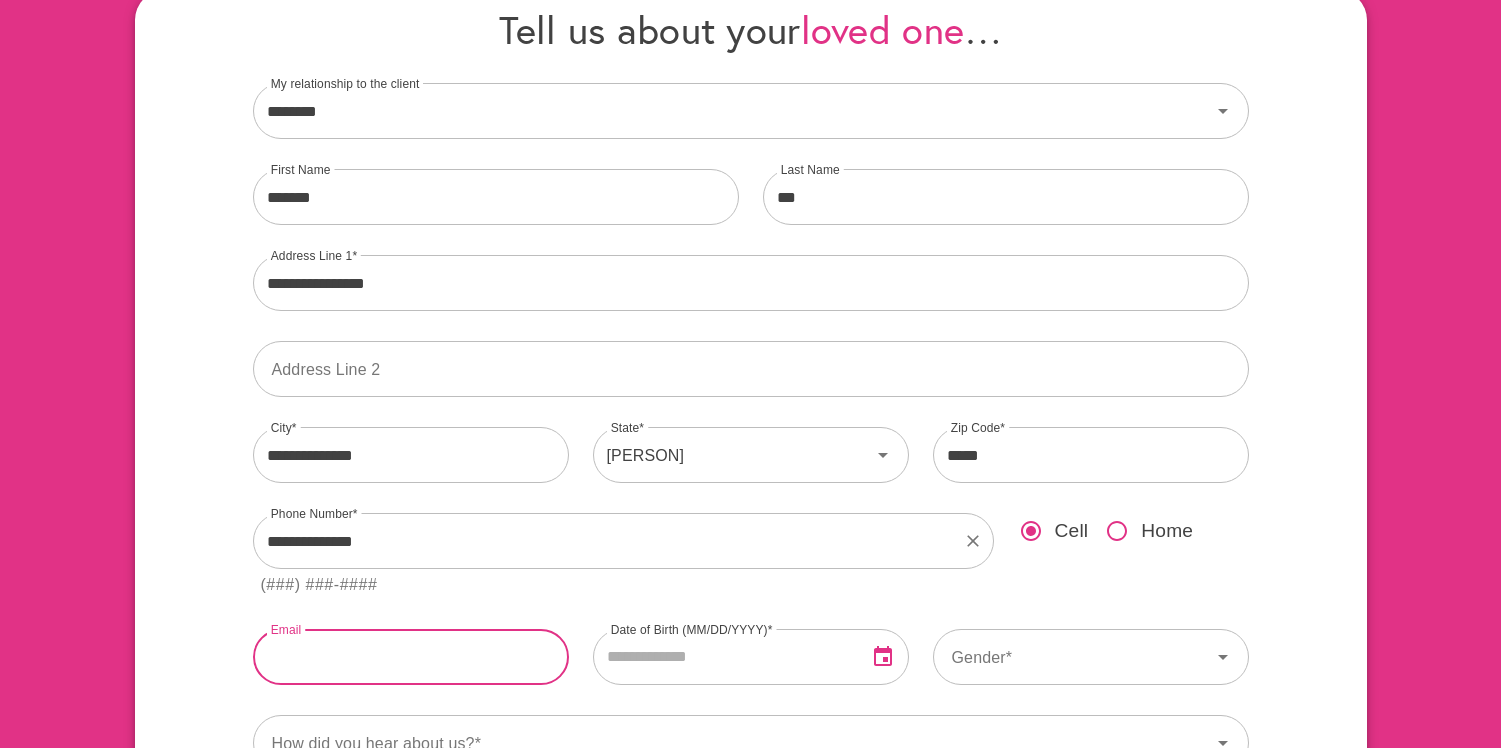 click at bounding box center [411, 657] 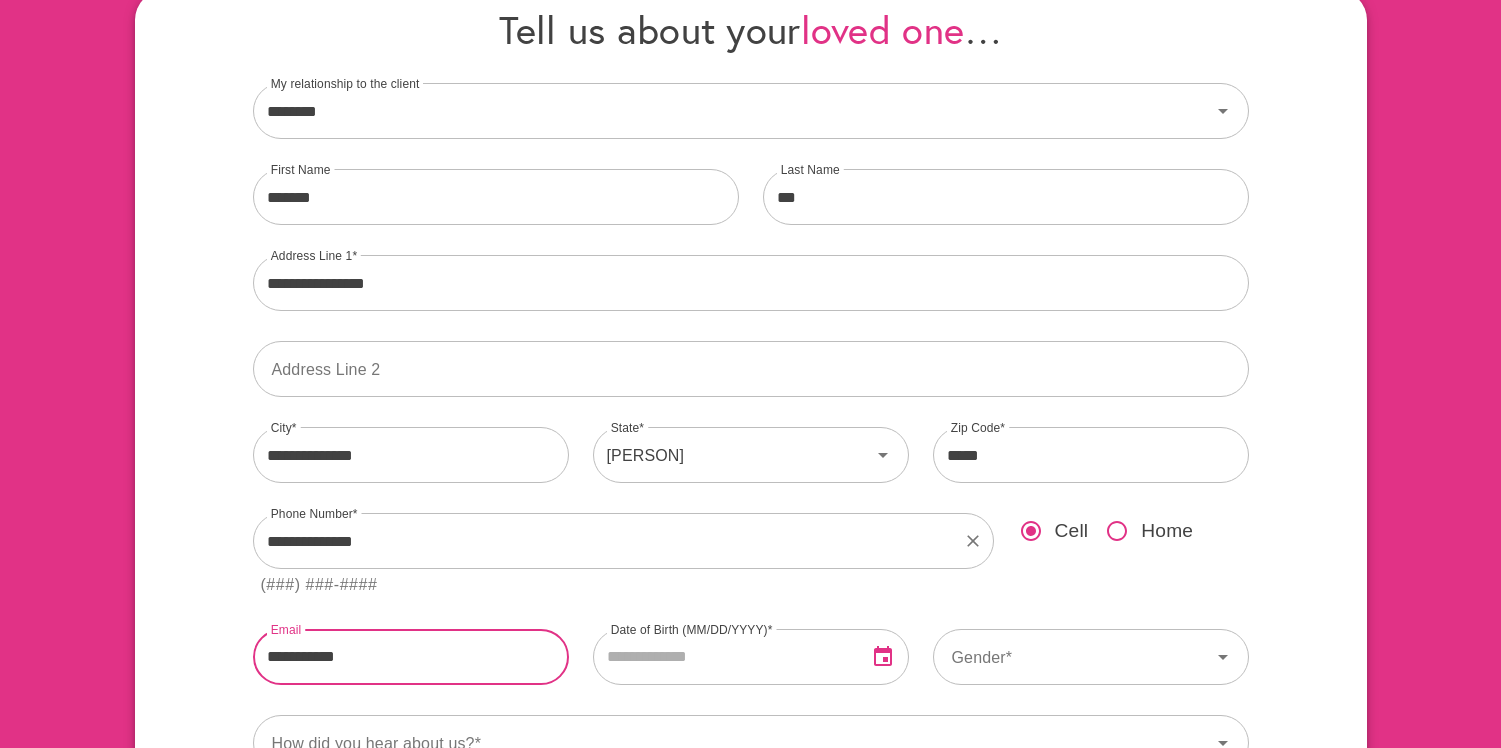 type on "**********" 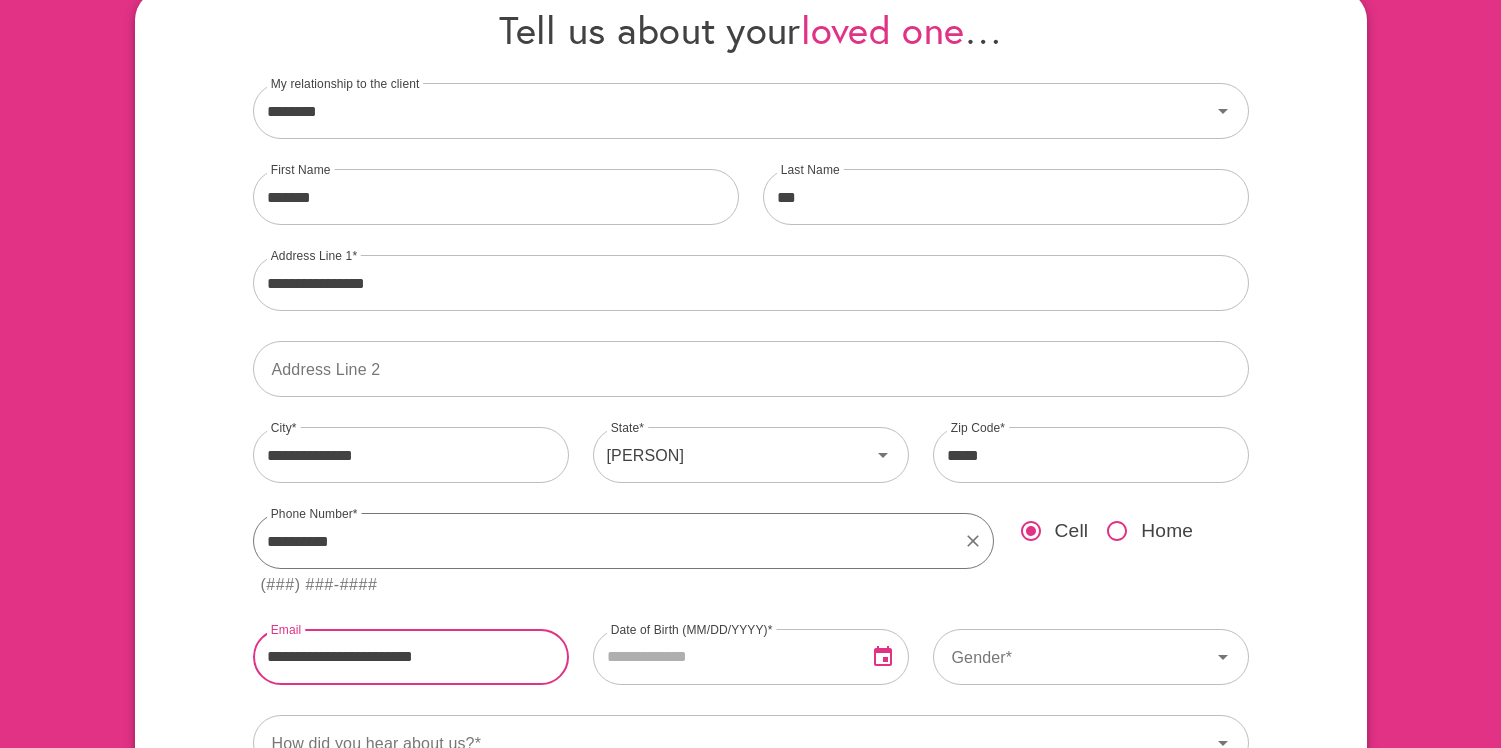 click on "**********" at bounding box center [606, 541] 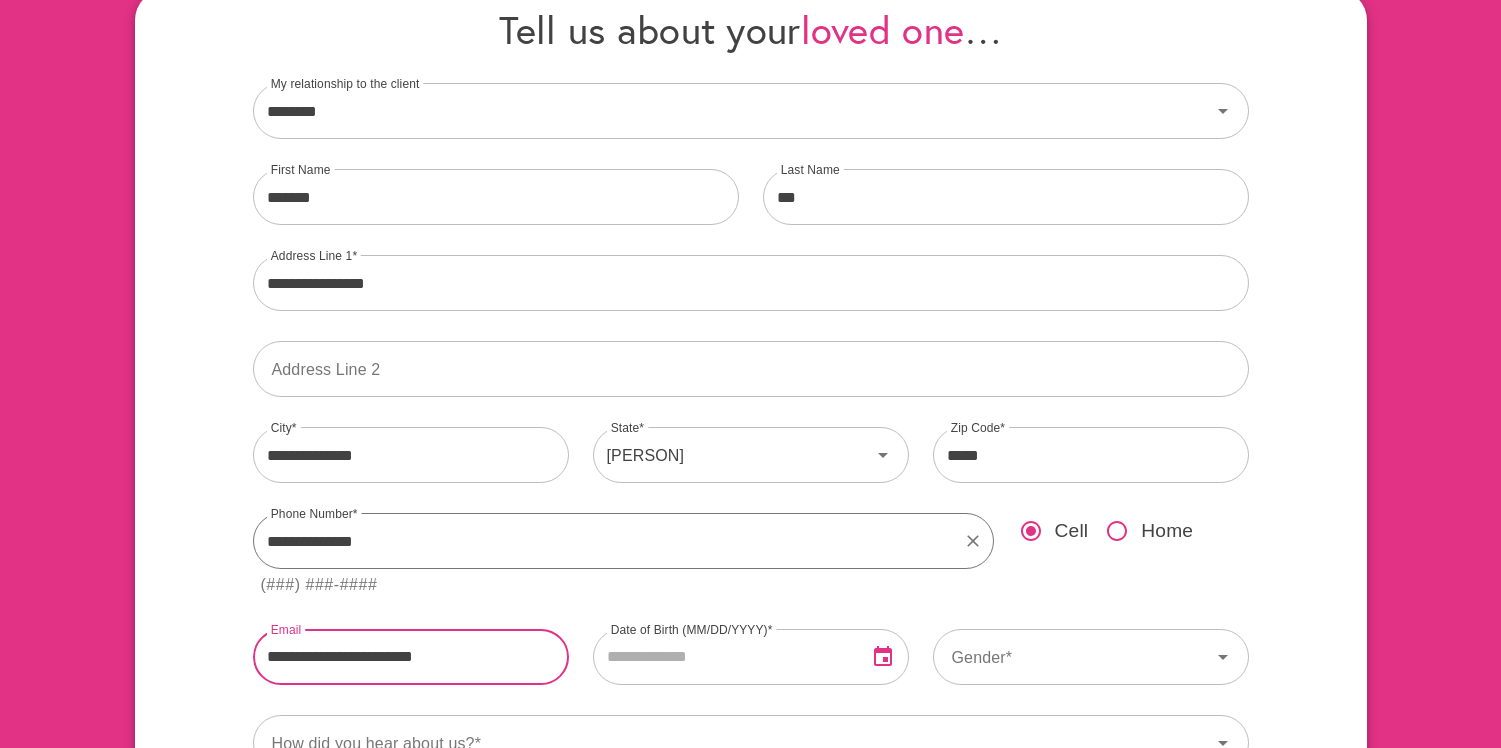 type on "**********" 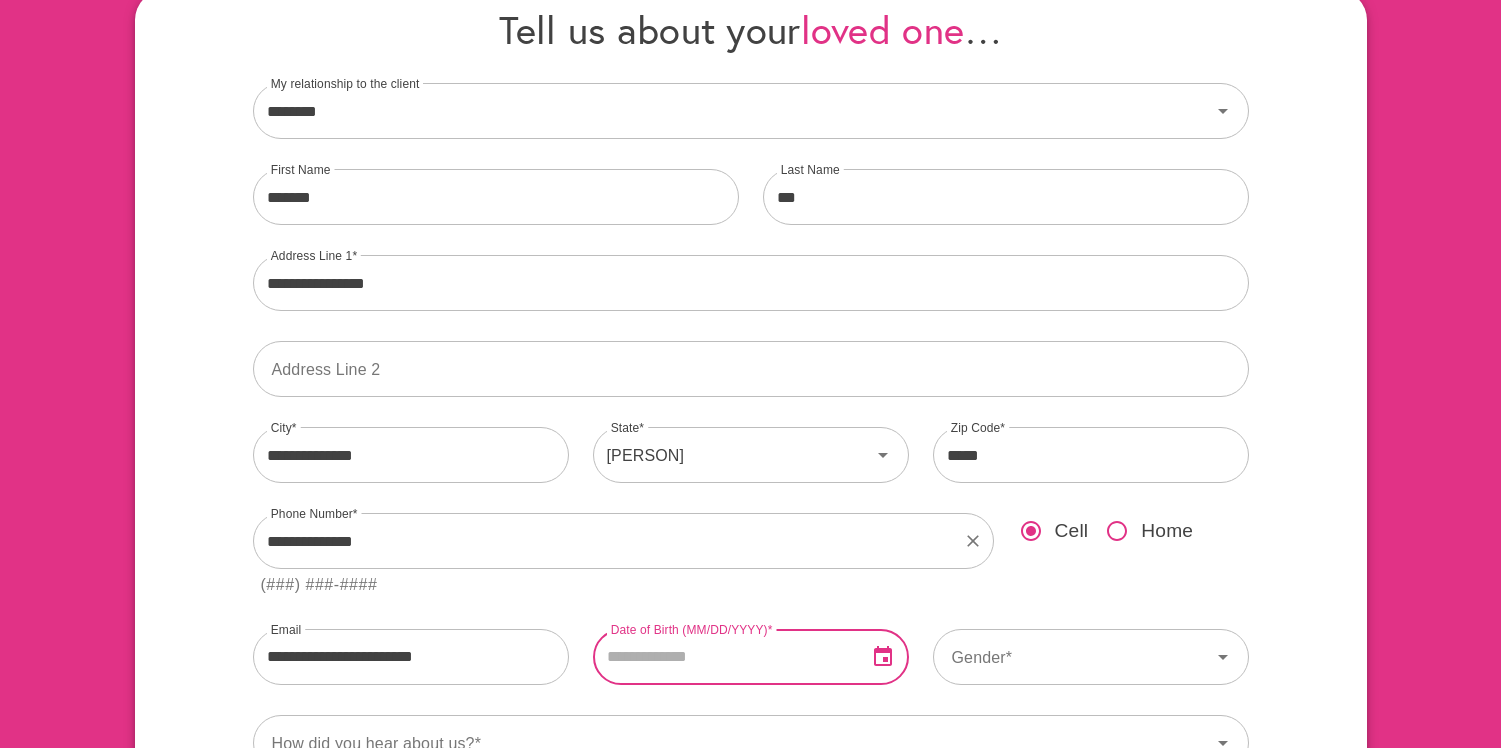 click at bounding box center (722, 657) 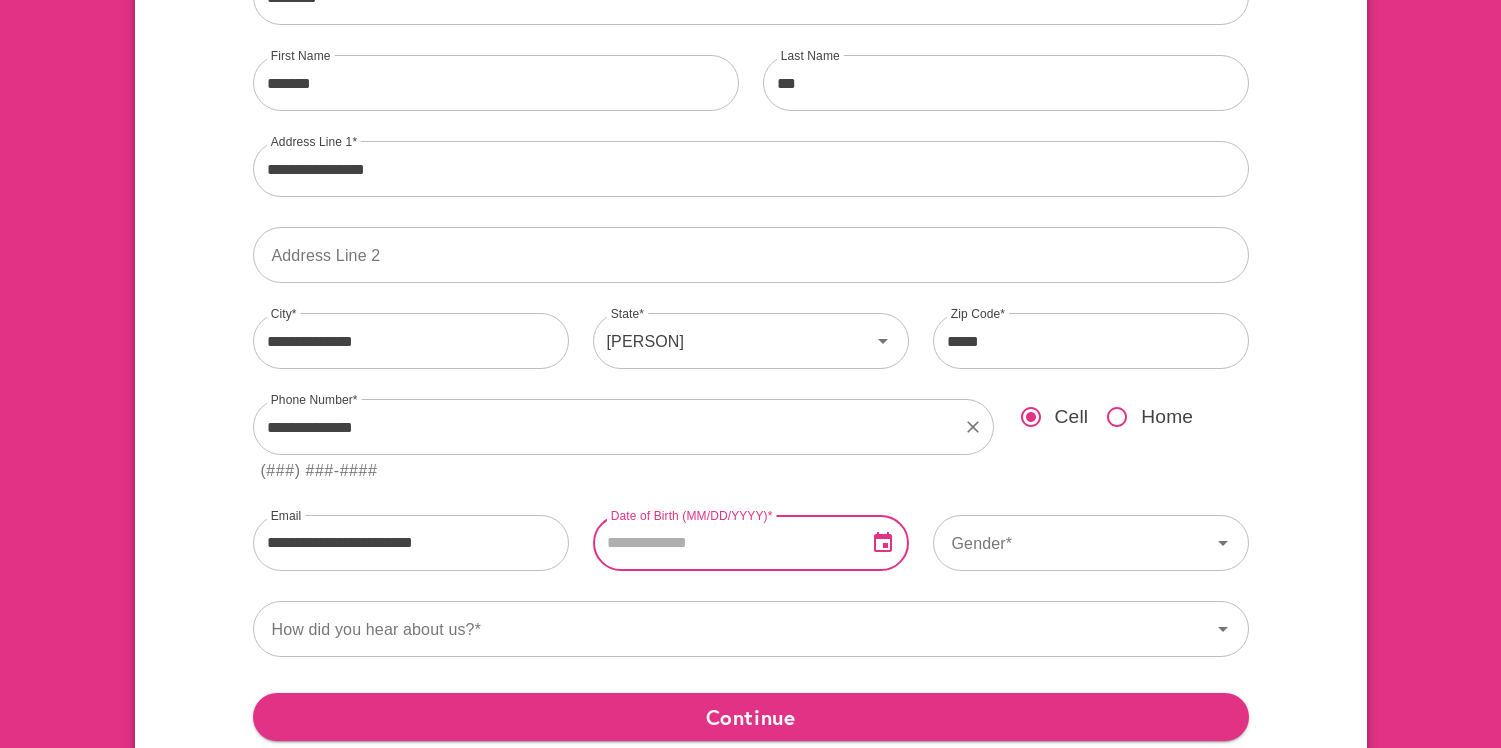 scroll, scrollTop: 338, scrollLeft: 0, axis: vertical 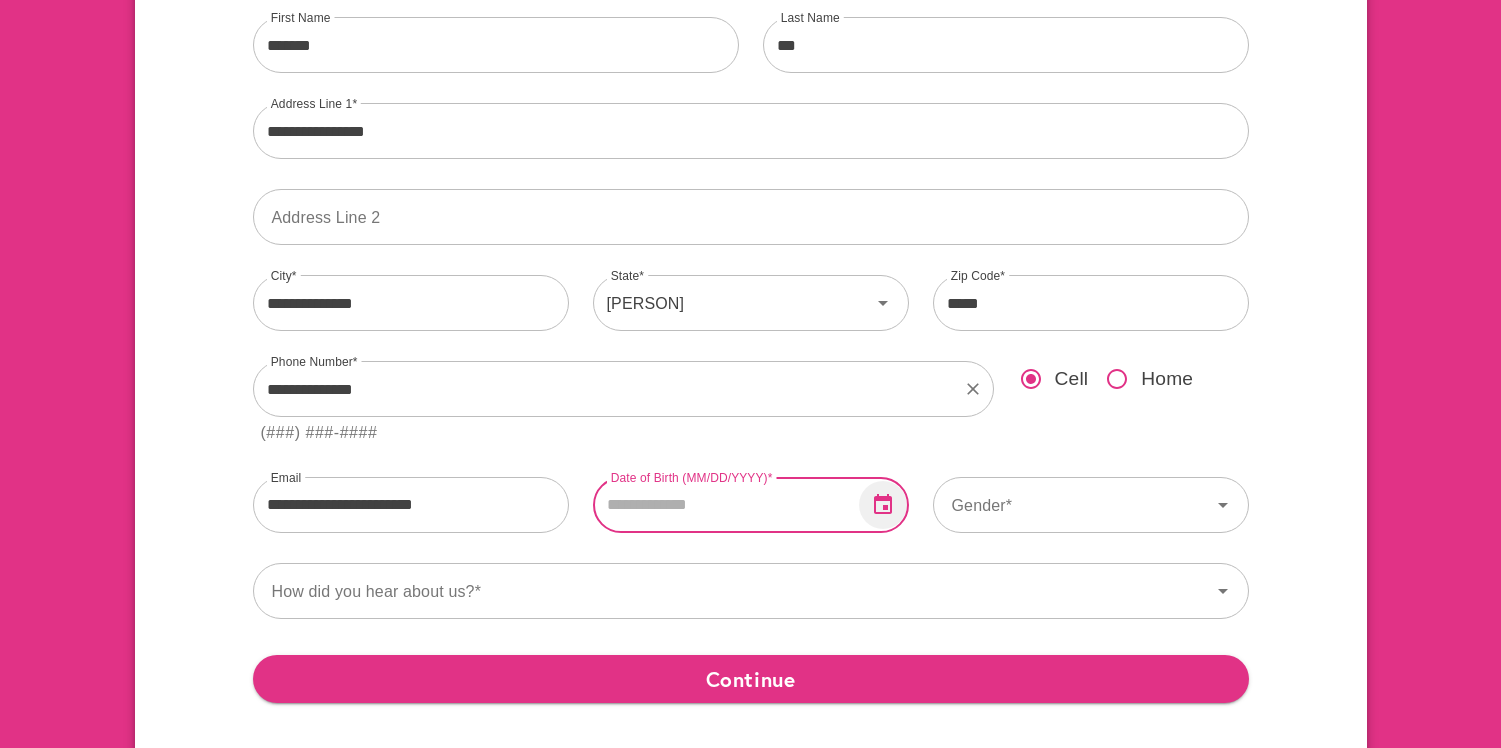 click 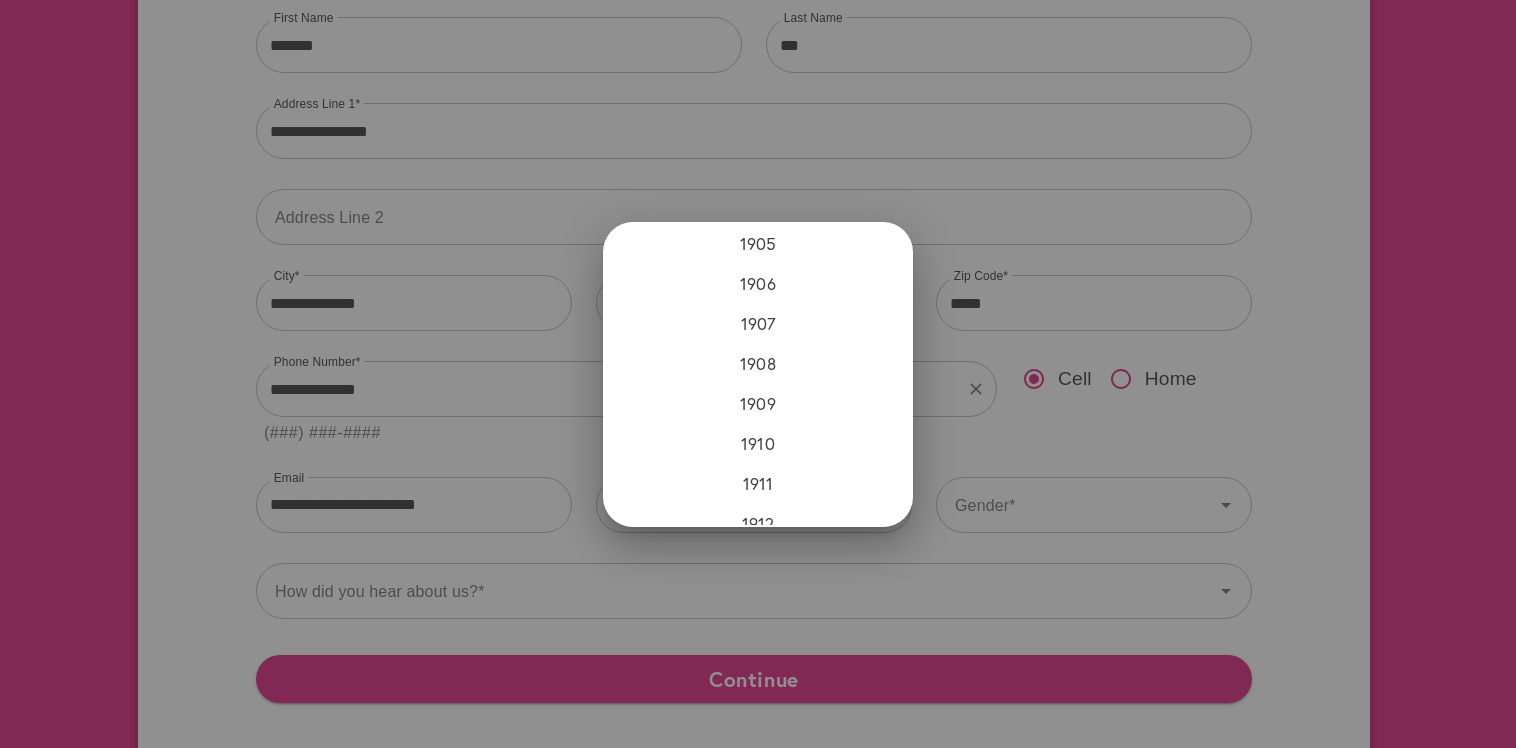 click at bounding box center [758, 374] 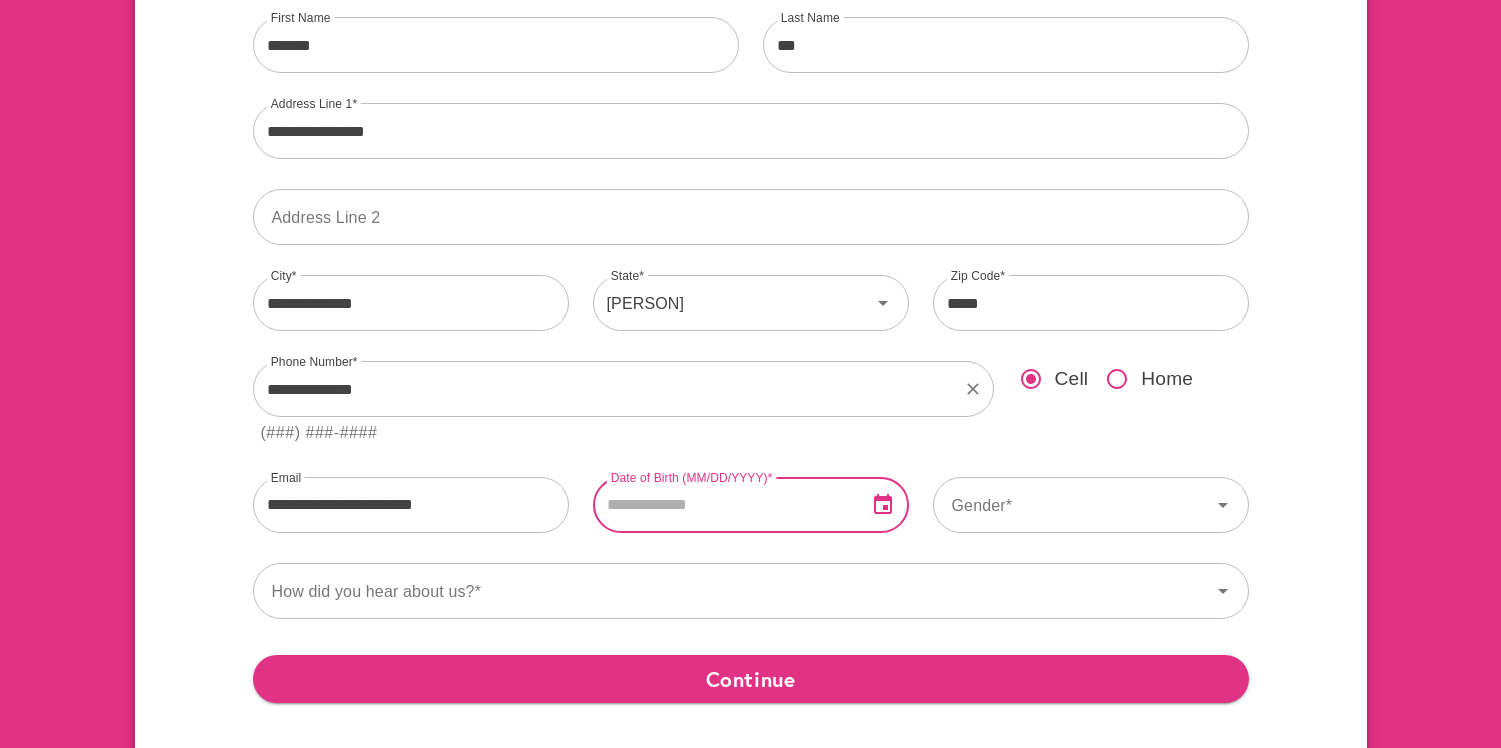 click at bounding box center [722, 505] 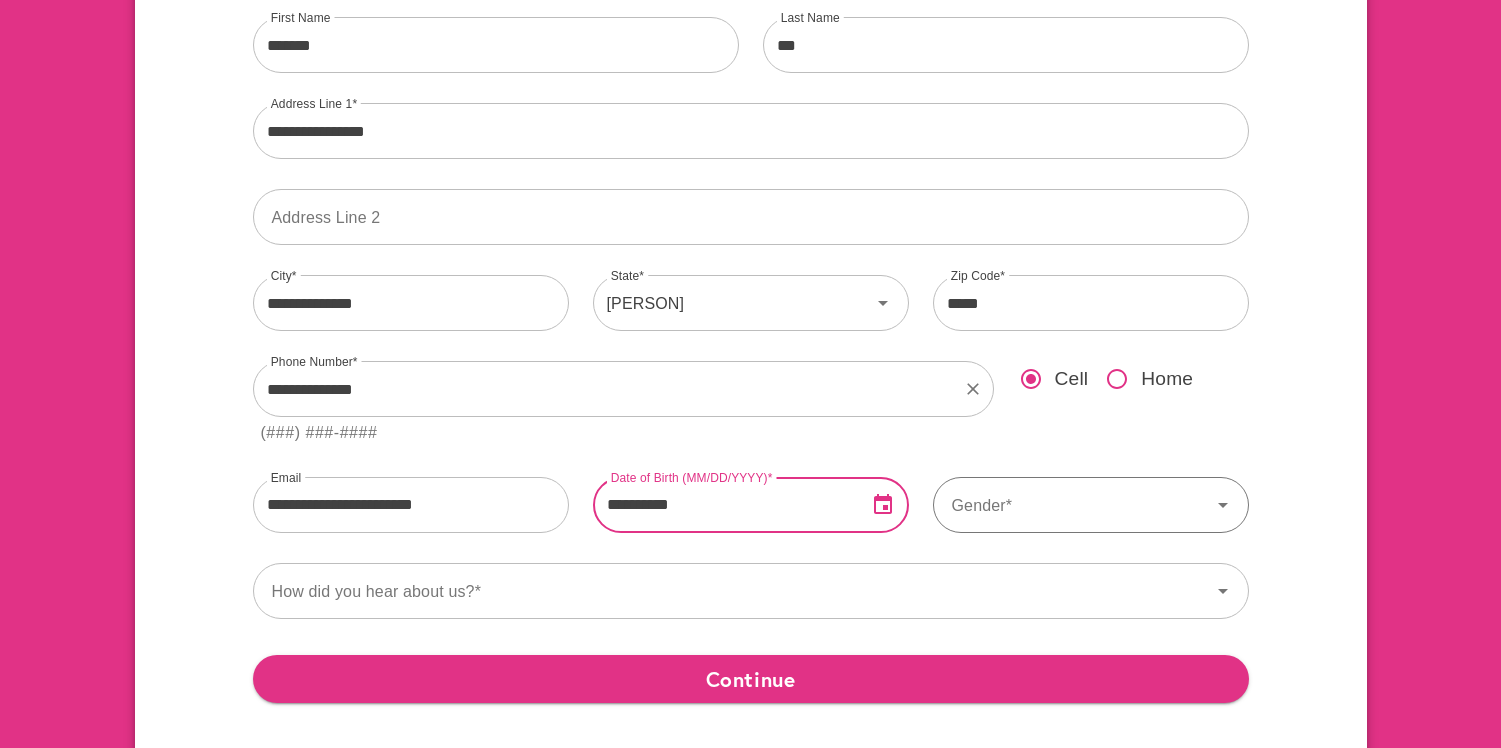 type on "**********" 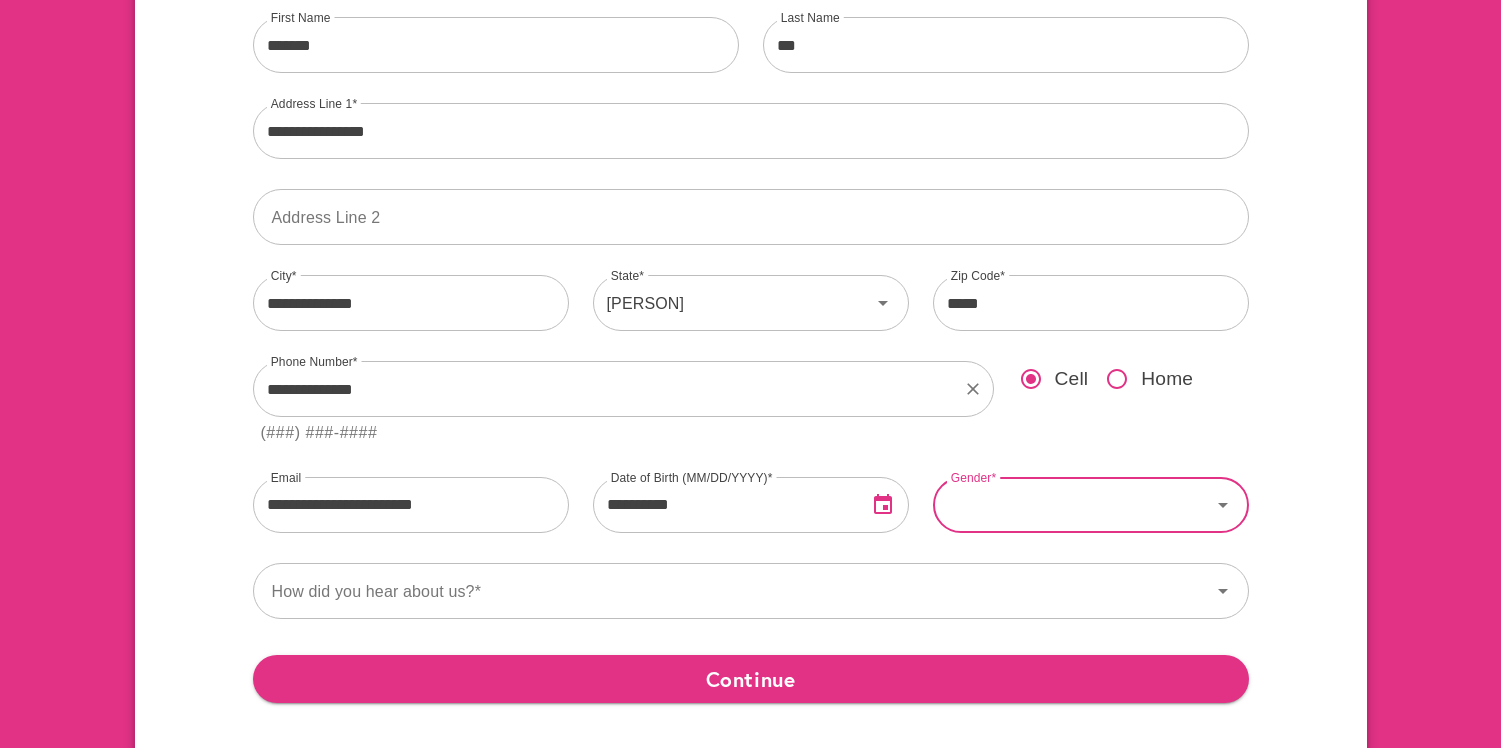 click on "Gender" at bounding box center (1072, 505) 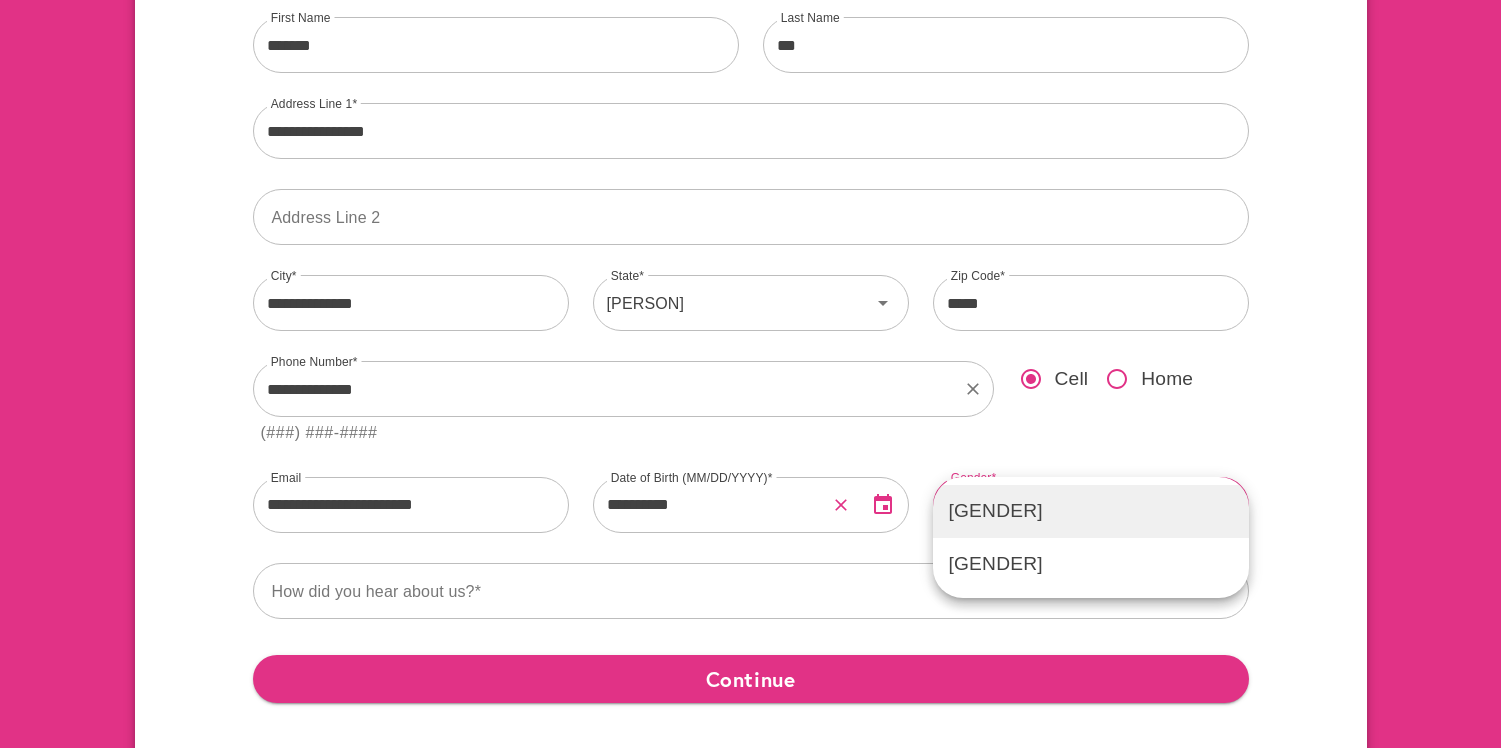 click on "Female" at bounding box center [1091, 511] 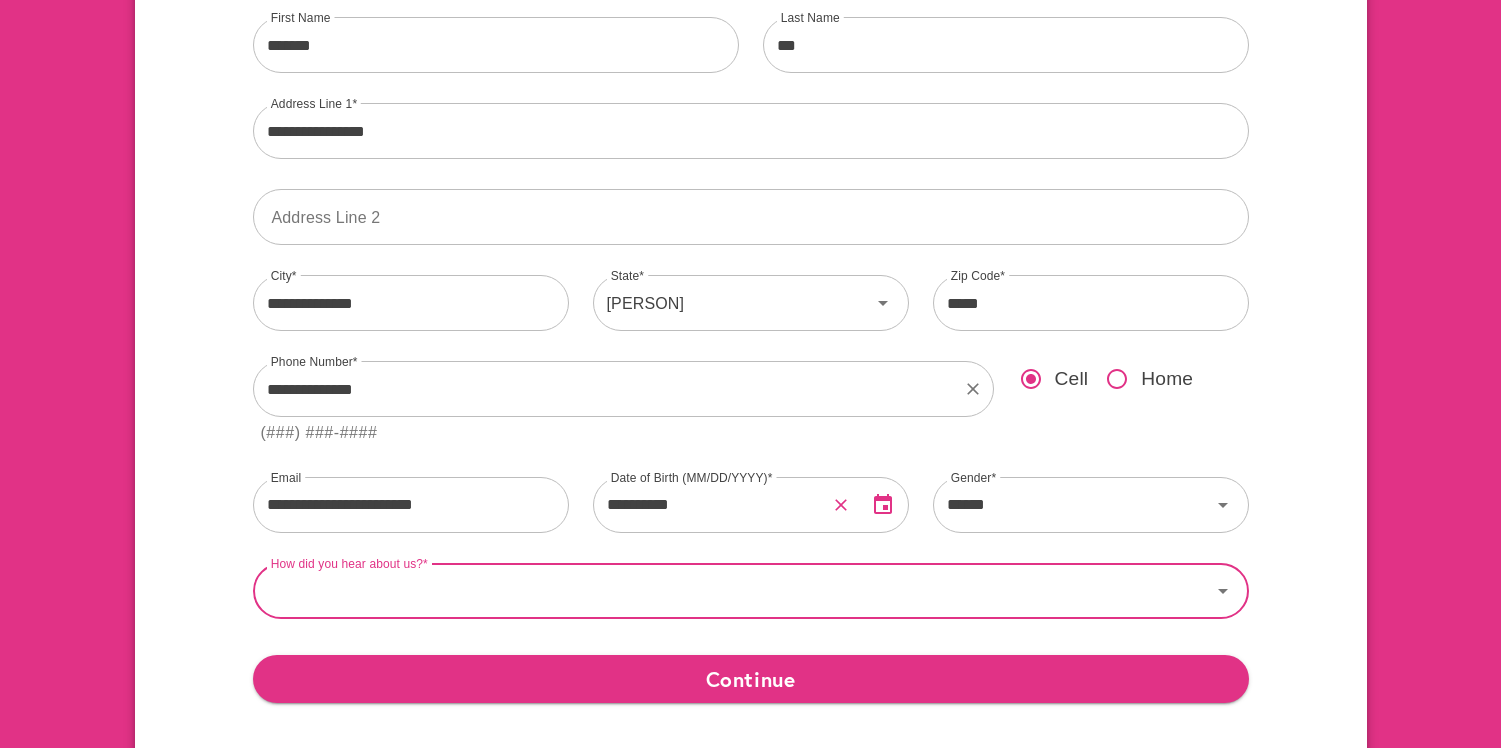 click on "How did you hear about us?" at bounding box center (732, 591) 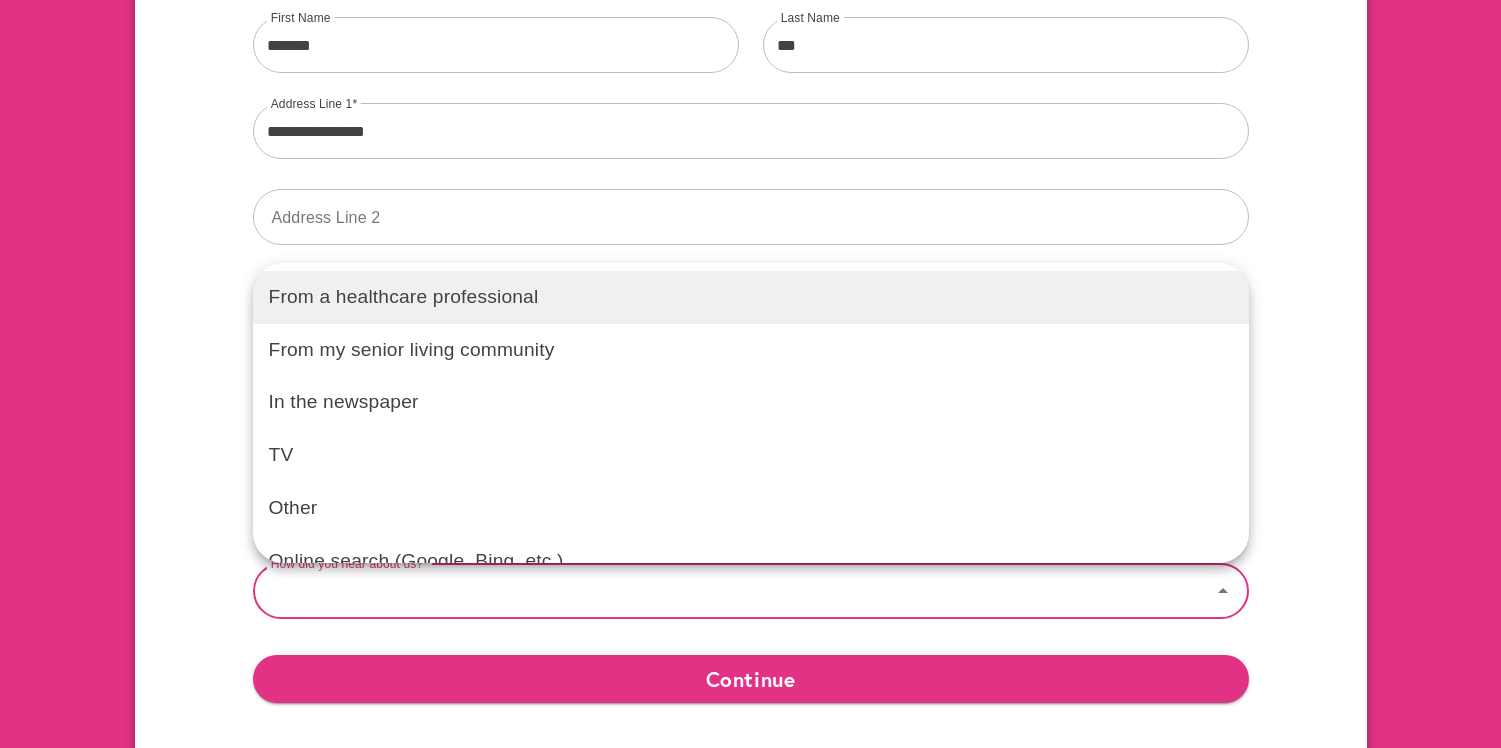 click on "From a healthcare professional" at bounding box center (751, 297) 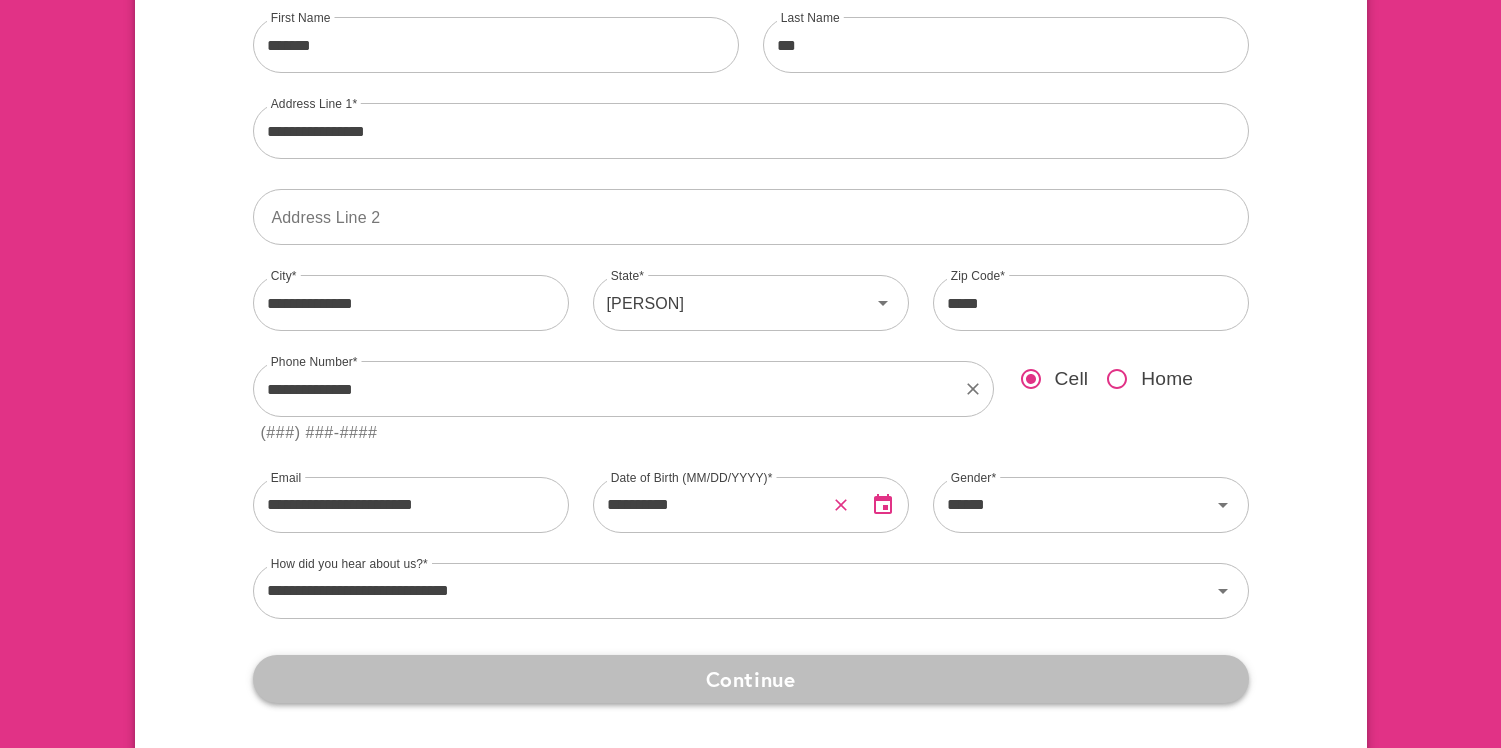click on "Continue" at bounding box center [751, 679] 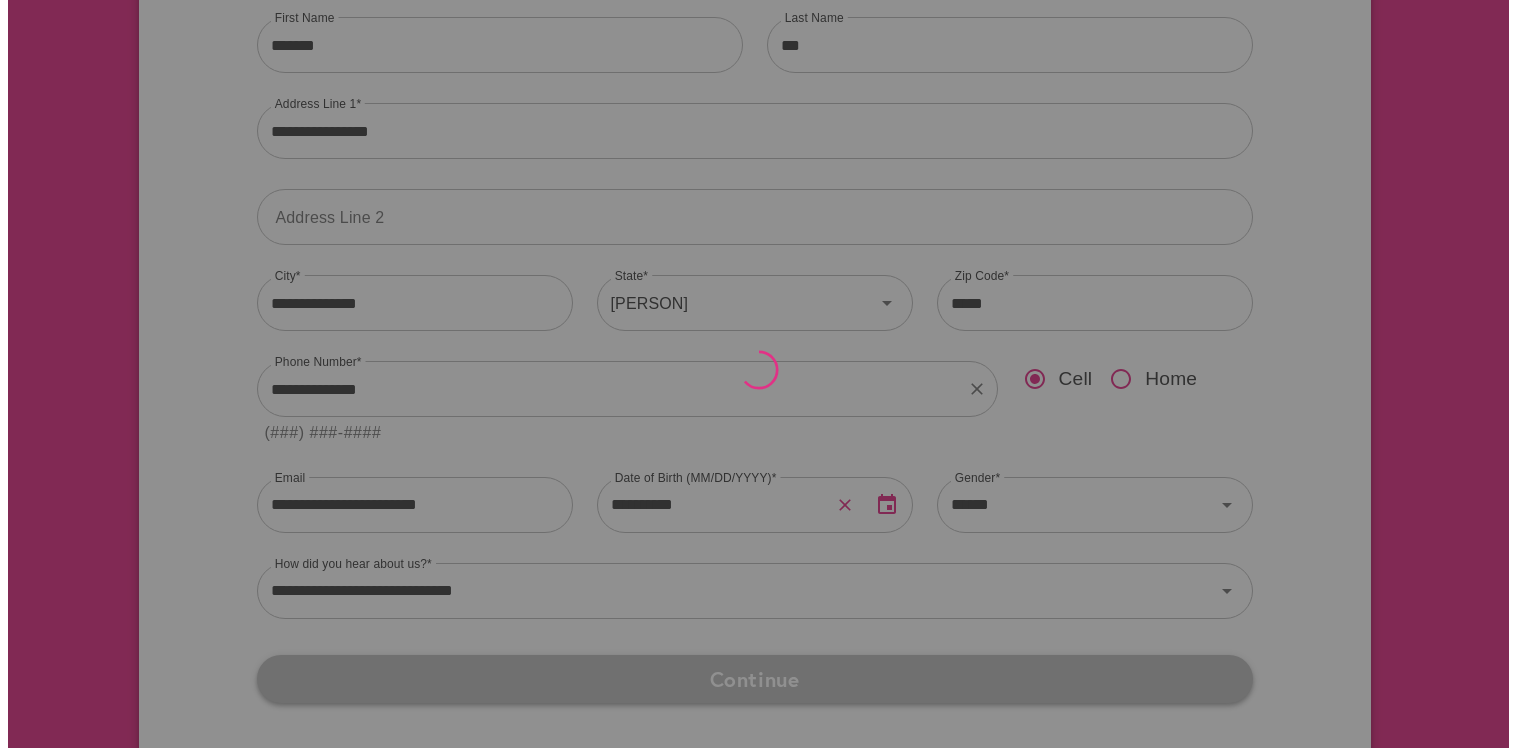 scroll, scrollTop: 0, scrollLeft: 0, axis: both 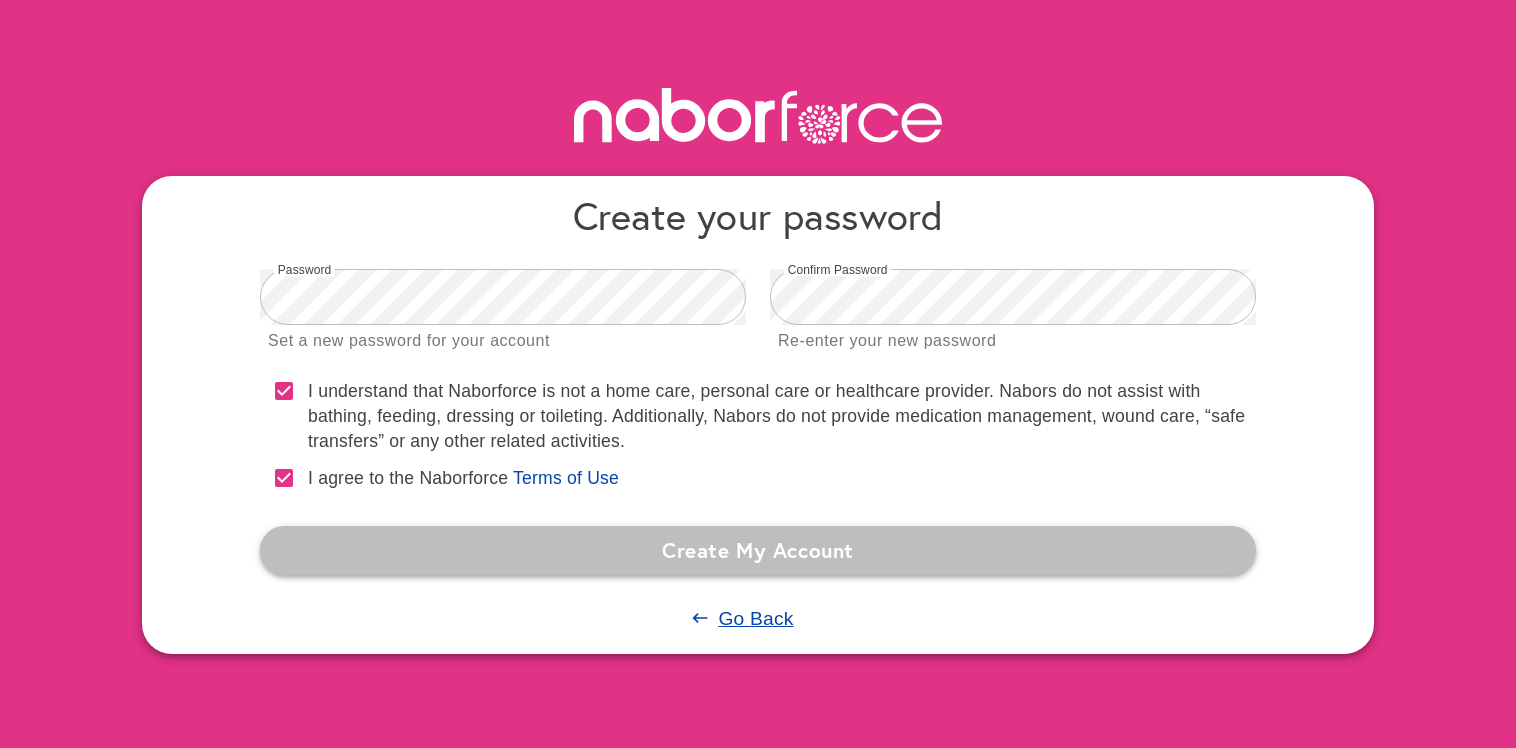 click on "Create My Account" at bounding box center (758, 550) 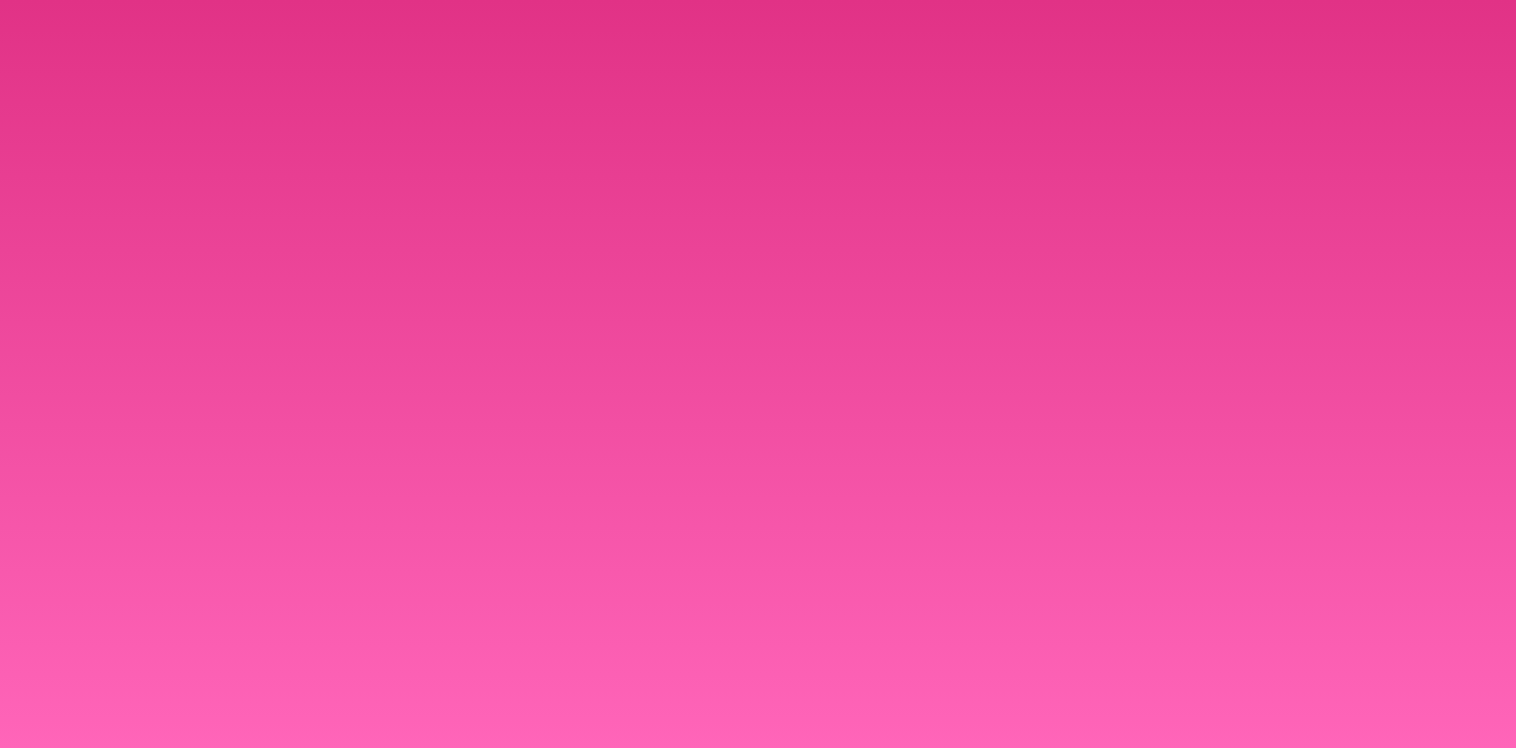 scroll, scrollTop: 0, scrollLeft: 0, axis: both 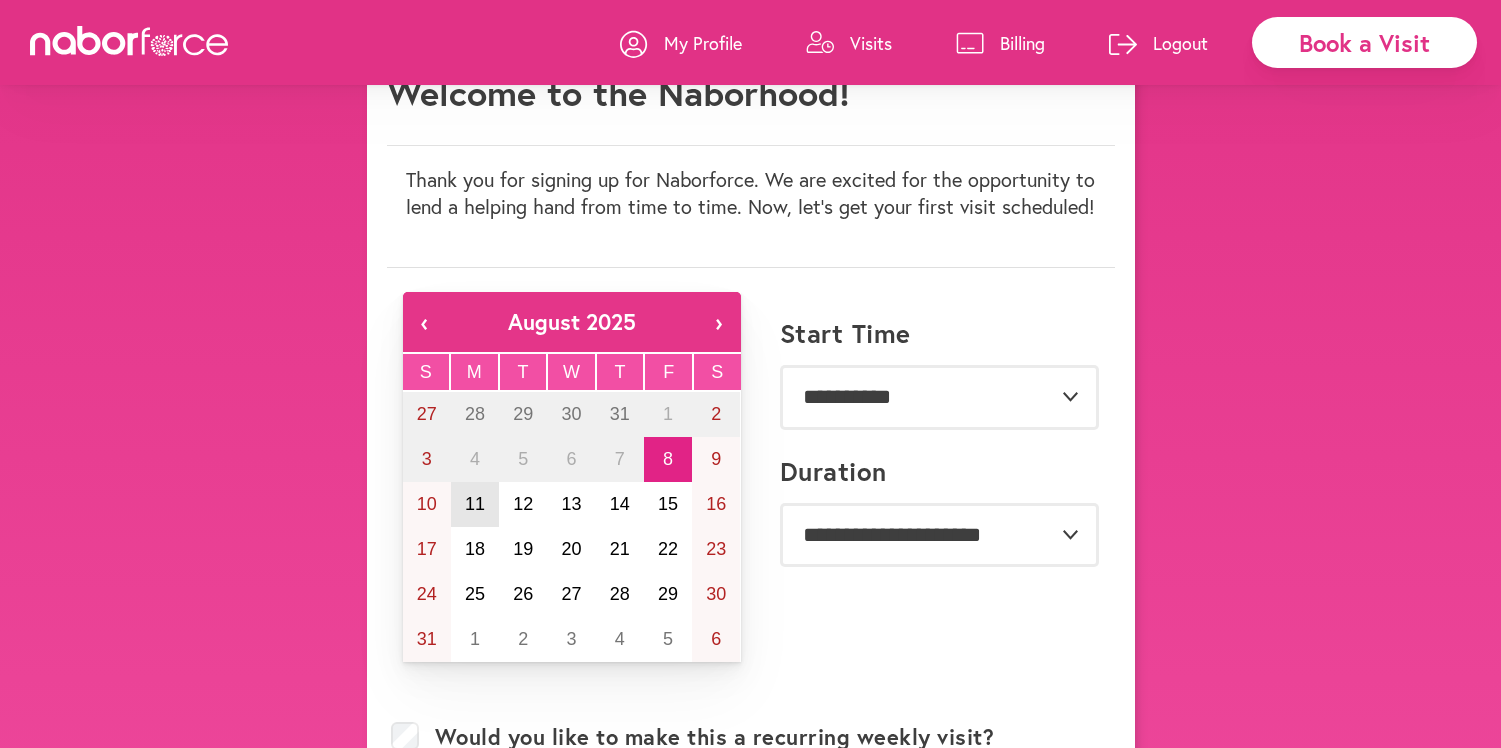 click on "11" at bounding box center (475, 504) 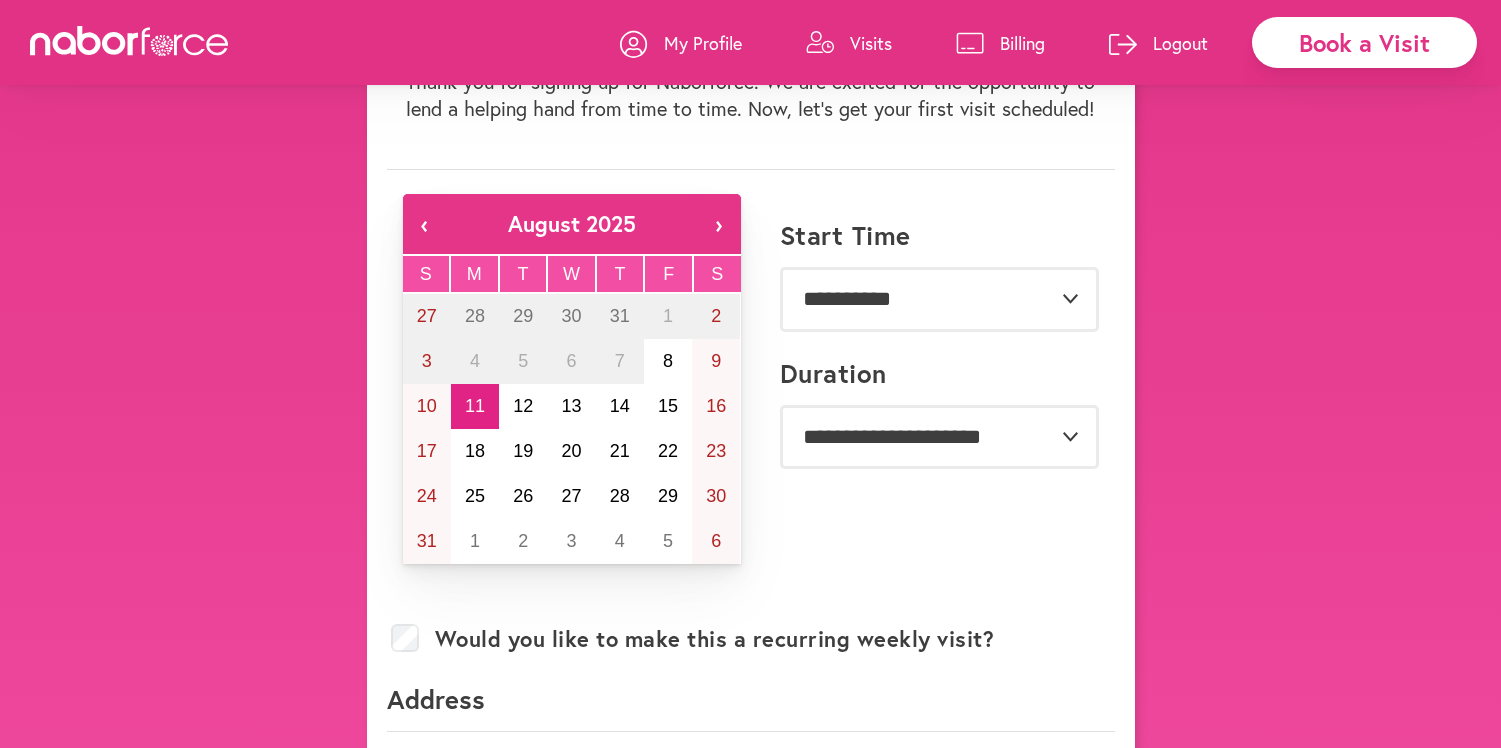 scroll, scrollTop: 169, scrollLeft: 0, axis: vertical 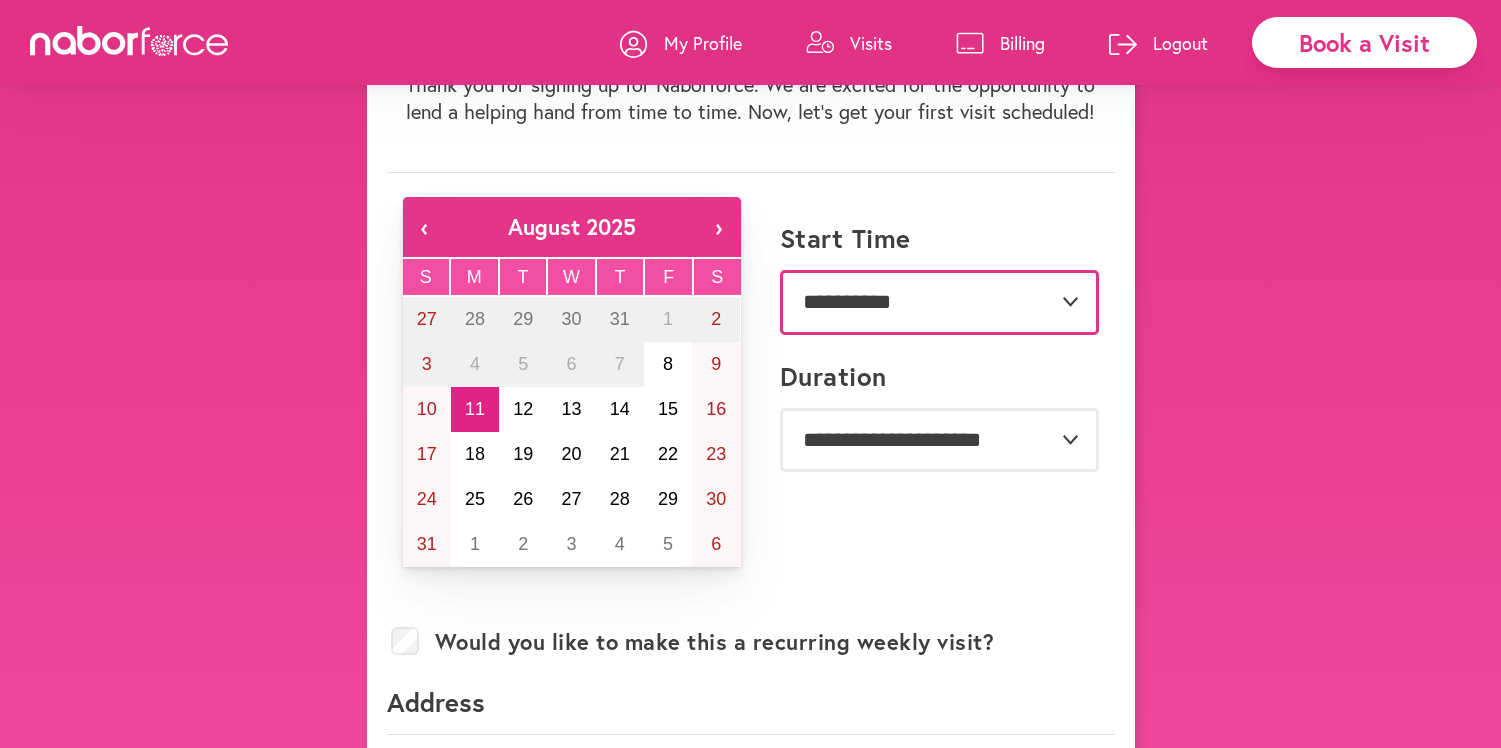 click on "**********" at bounding box center (939, 302) 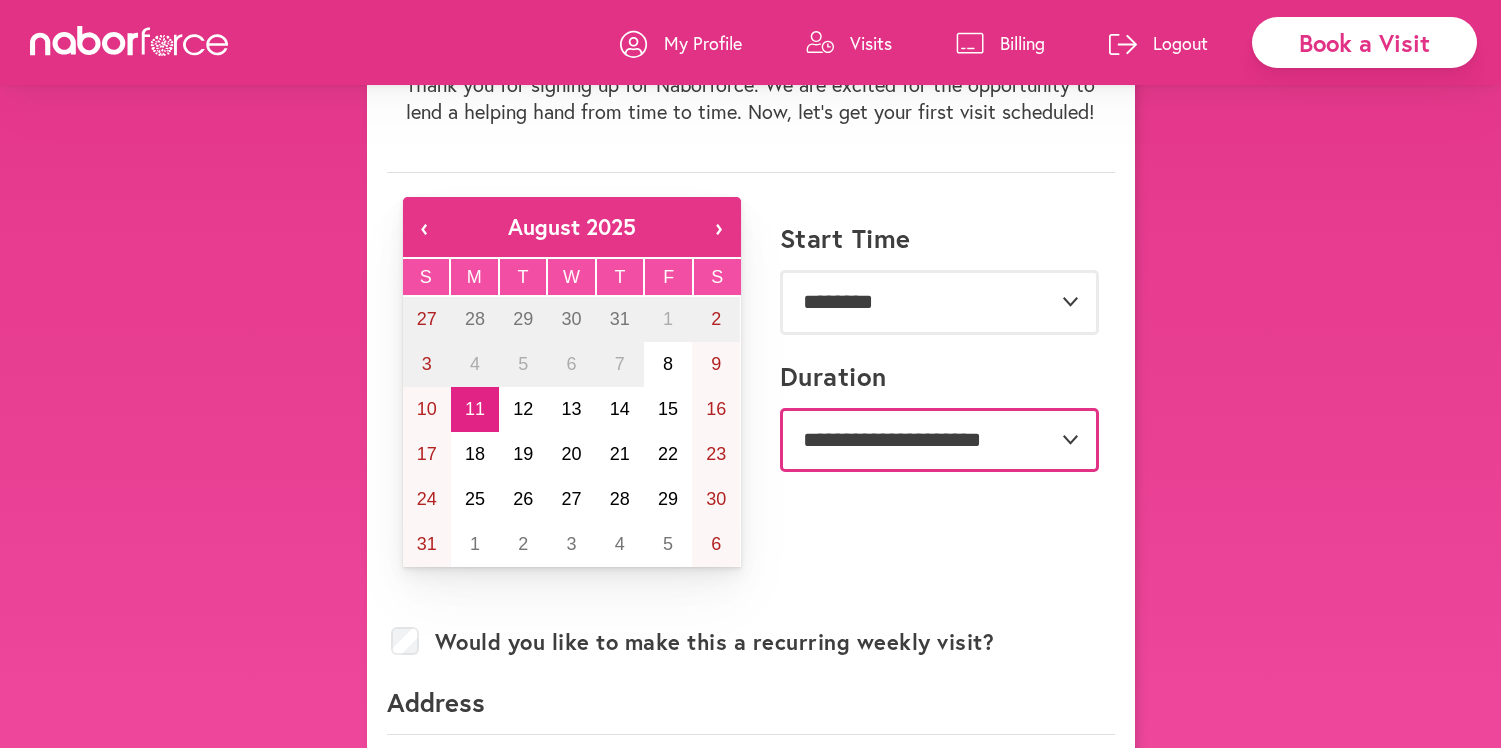click on "**********" at bounding box center [939, 440] 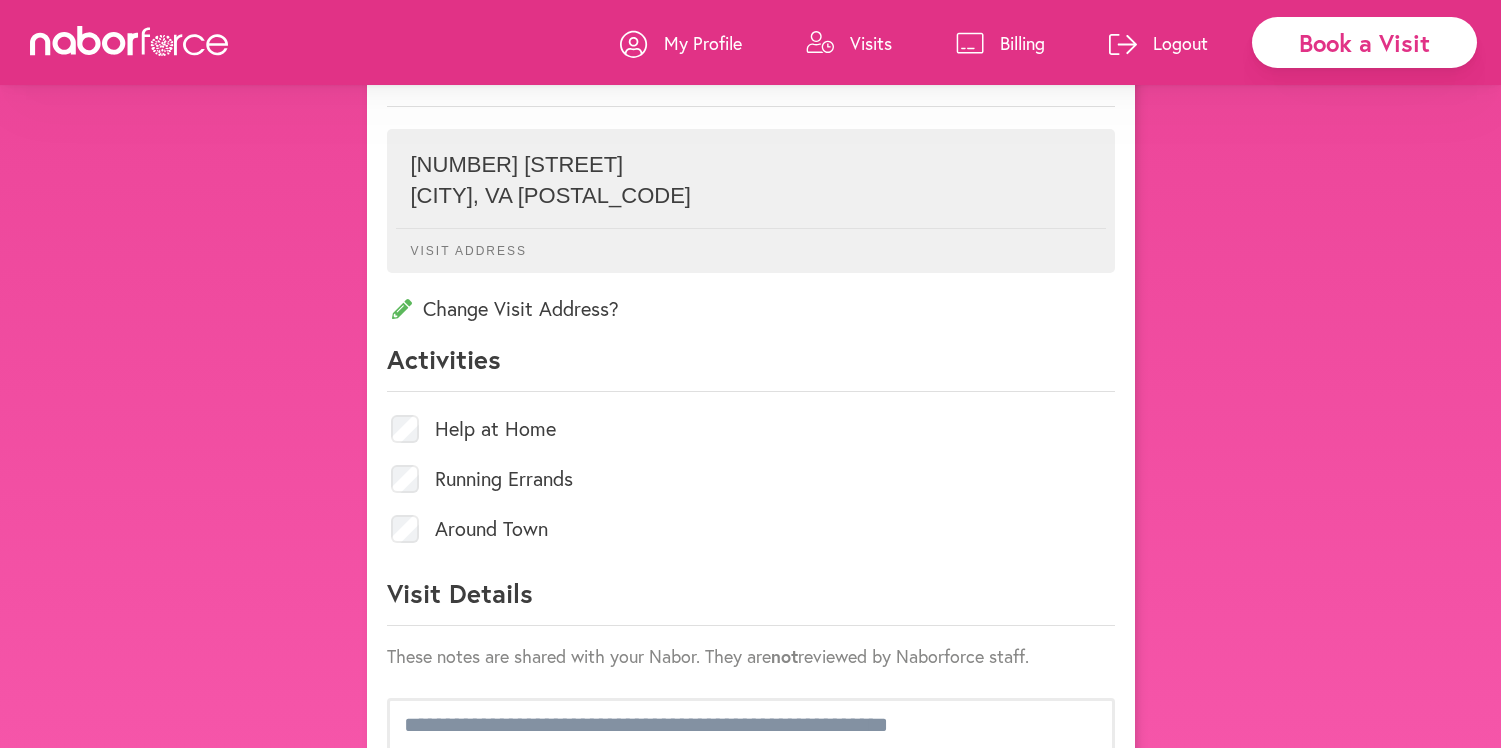 scroll, scrollTop: 799, scrollLeft: 0, axis: vertical 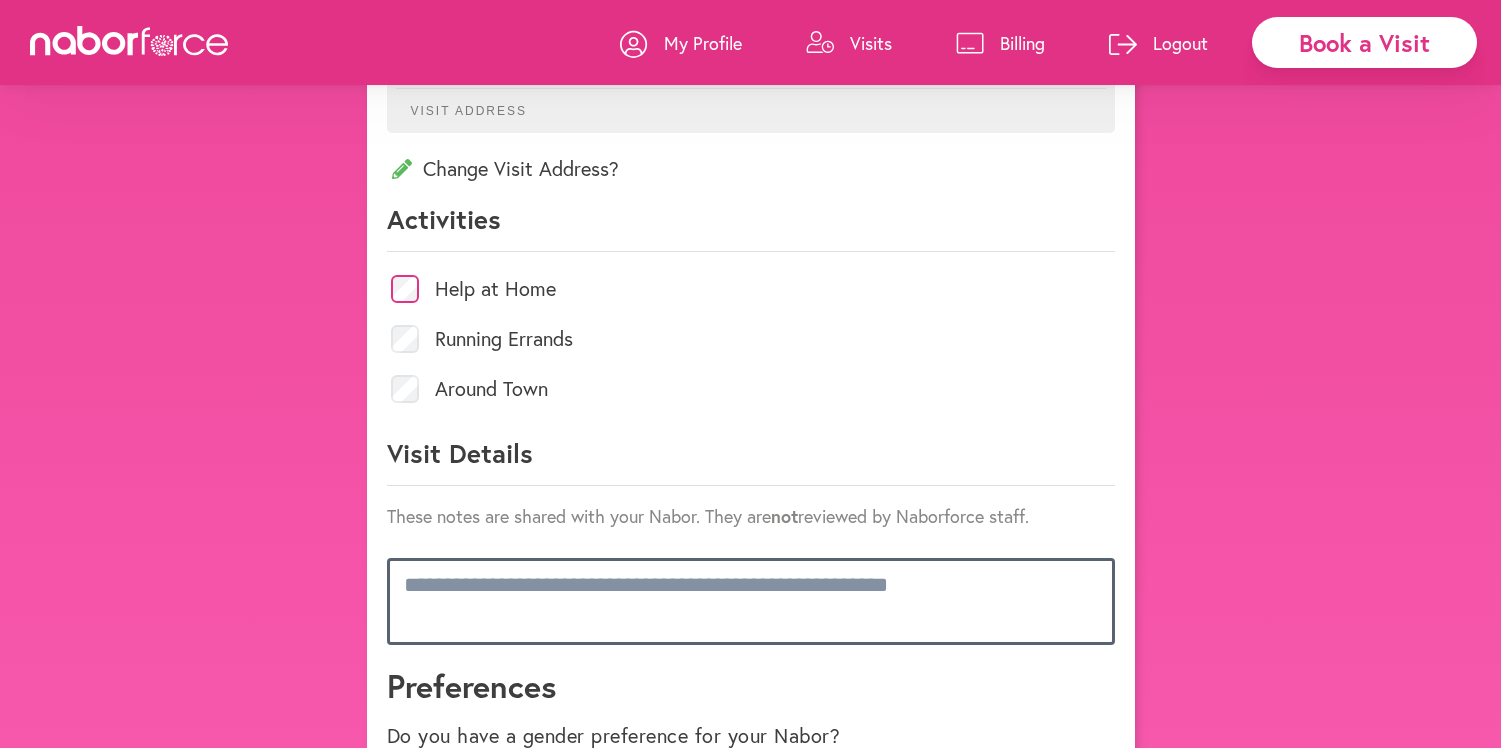 click at bounding box center (751, 601) 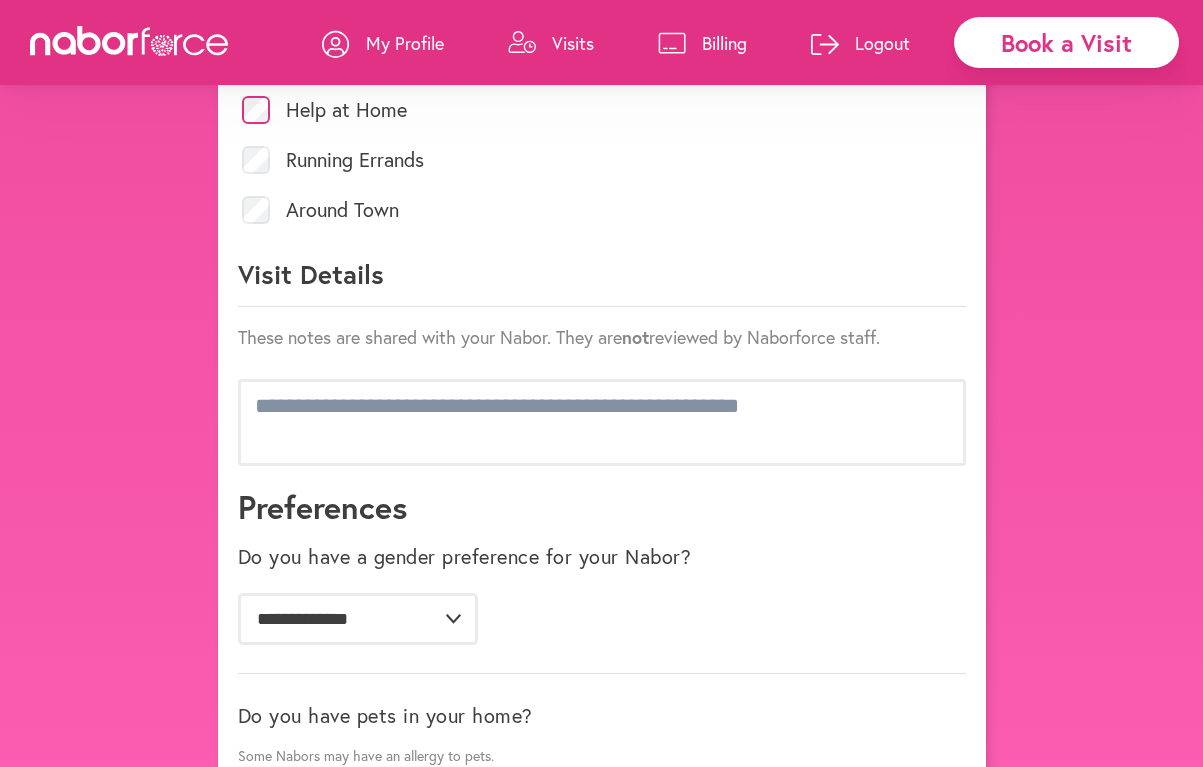 scroll, scrollTop: 1130, scrollLeft: 0, axis: vertical 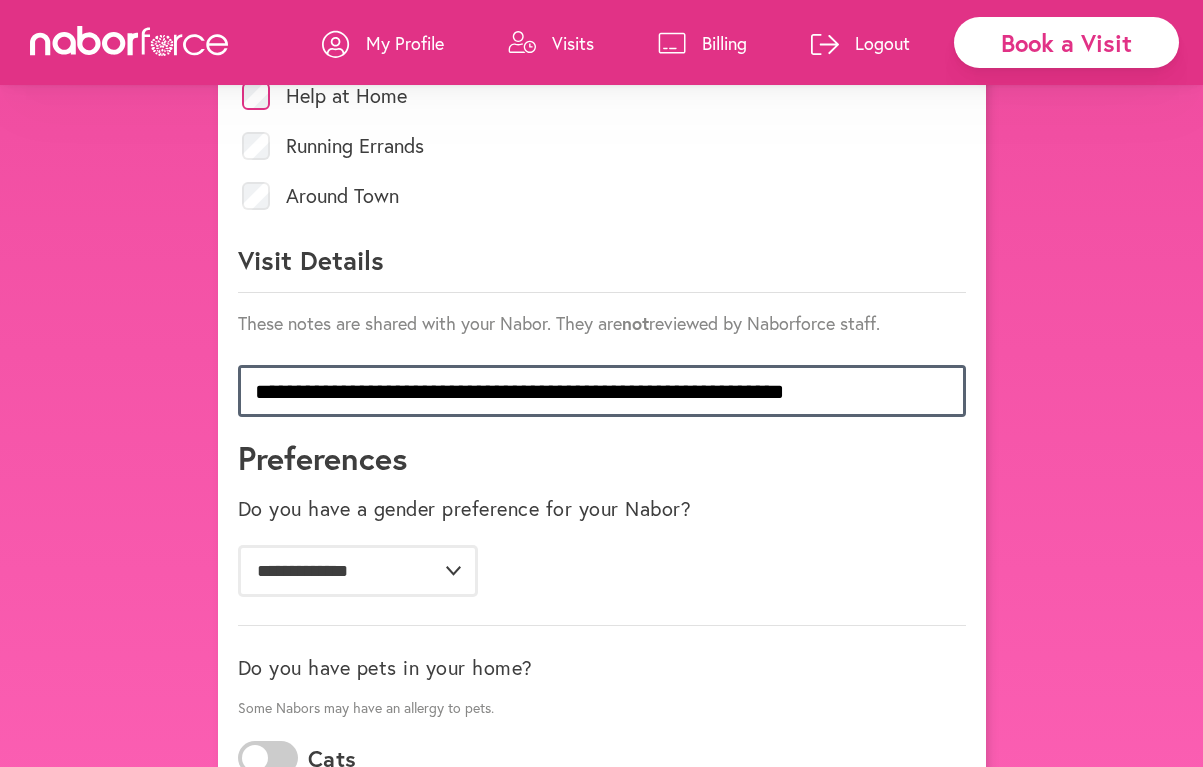type on "**********" 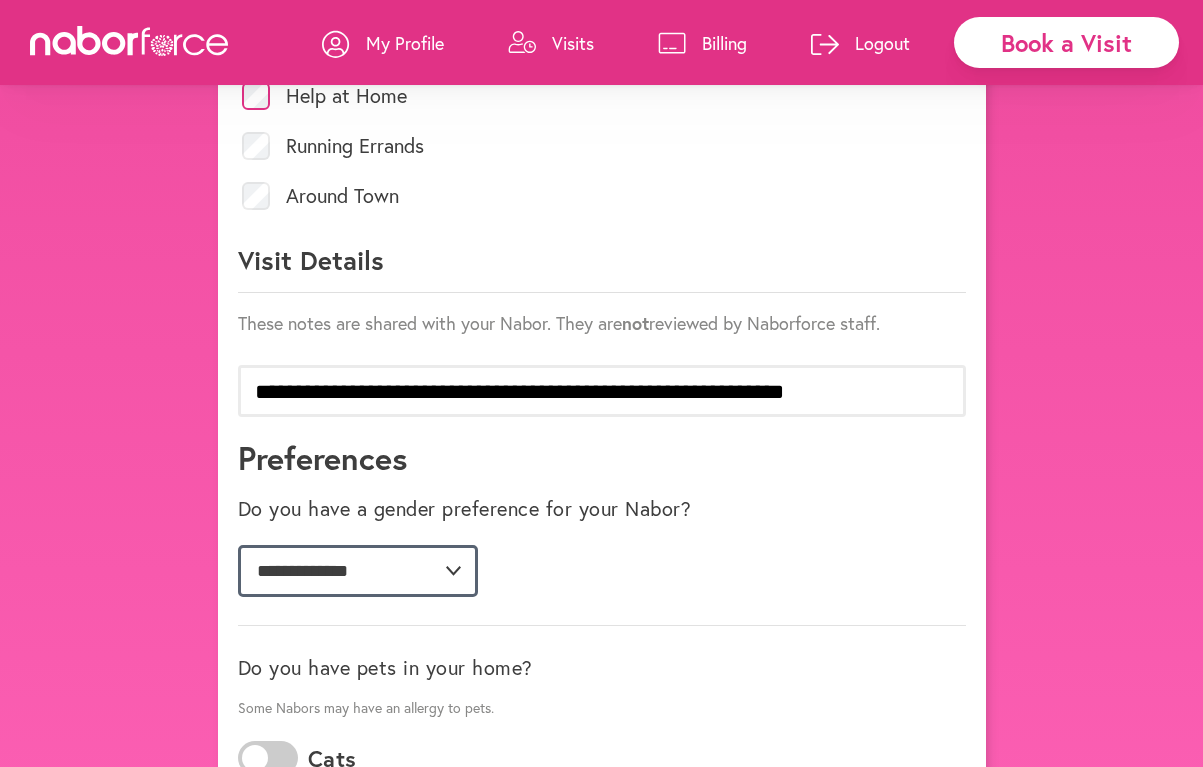 click on "**********" at bounding box center (358, 571) 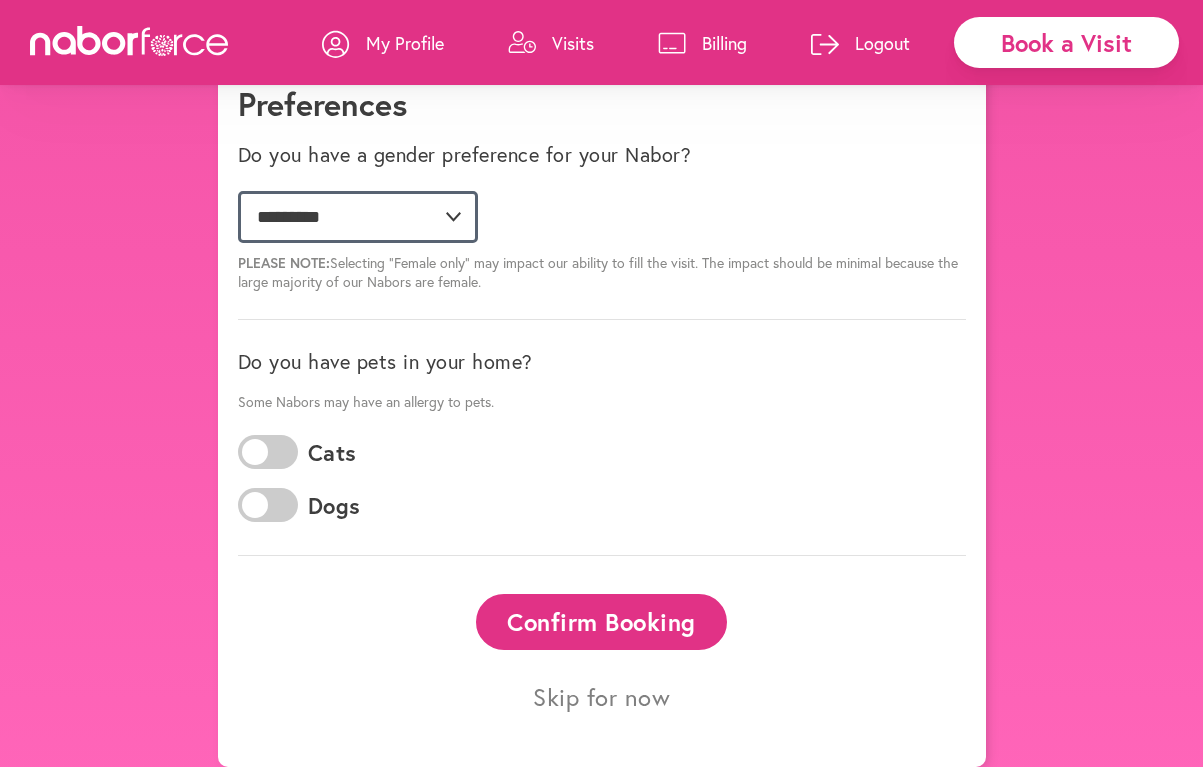 scroll, scrollTop: 1499, scrollLeft: 0, axis: vertical 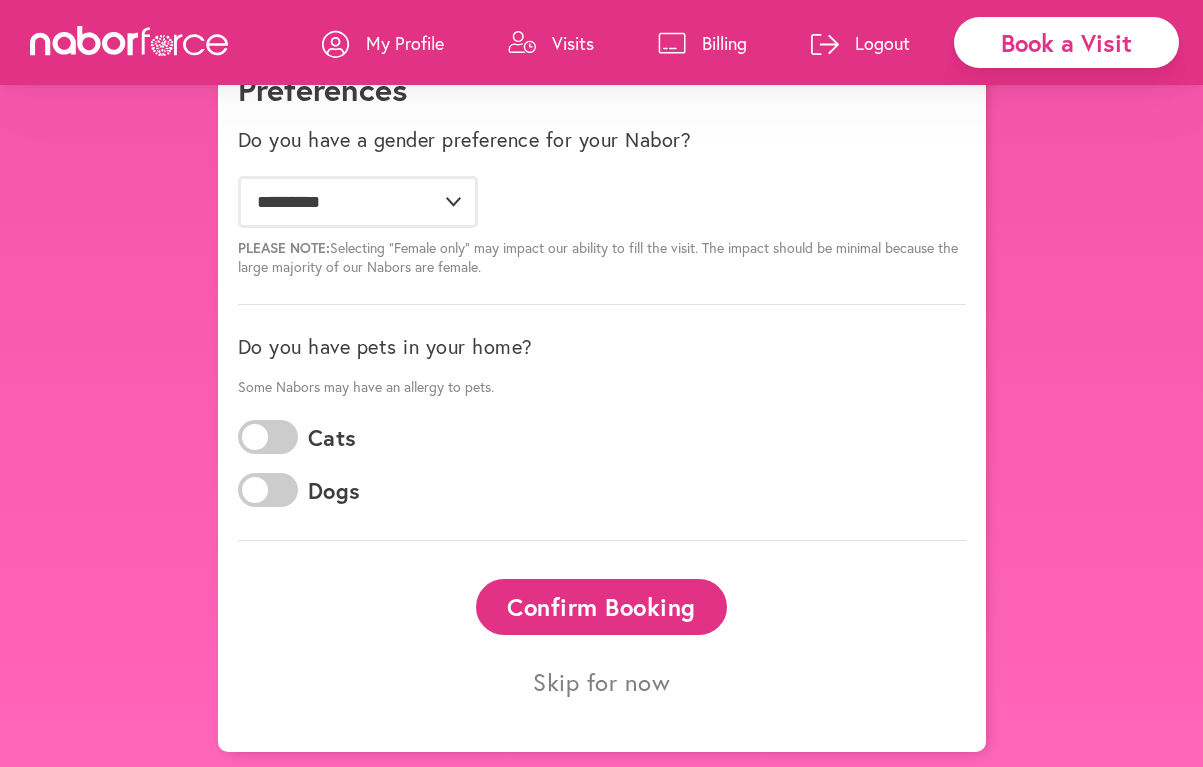 click at bounding box center (268, 490) 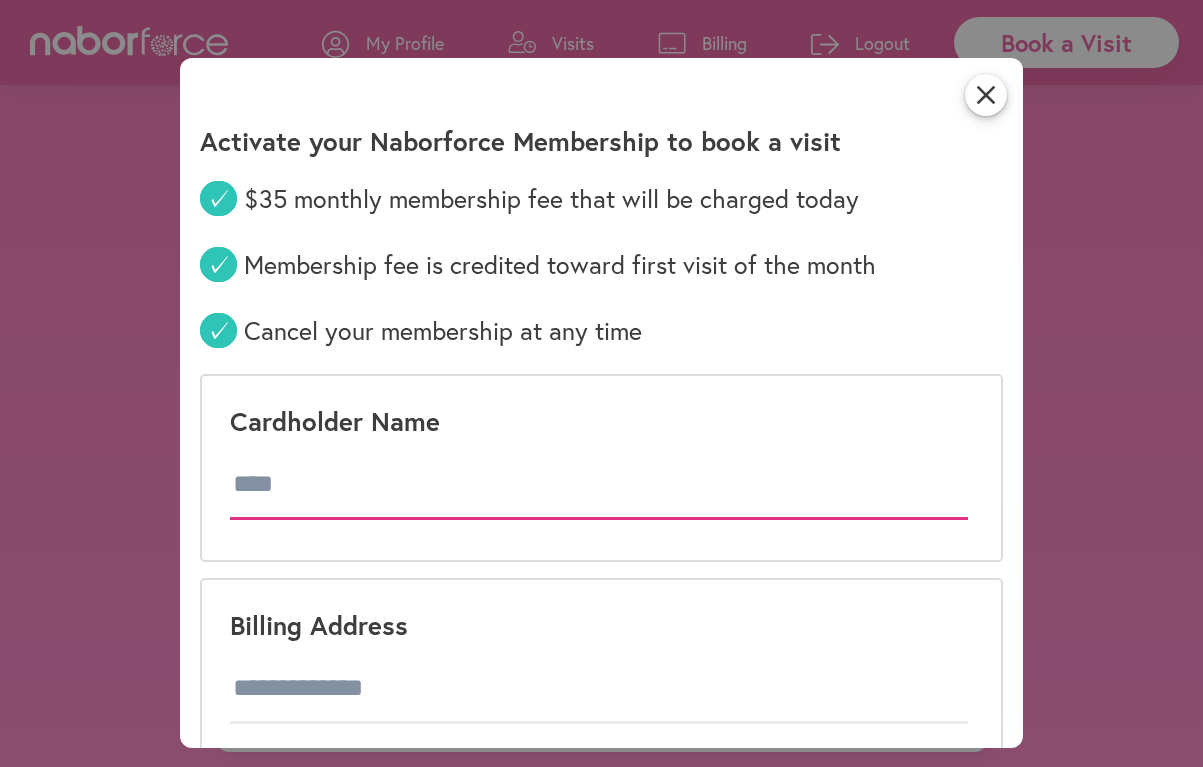 click at bounding box center (598, 485) 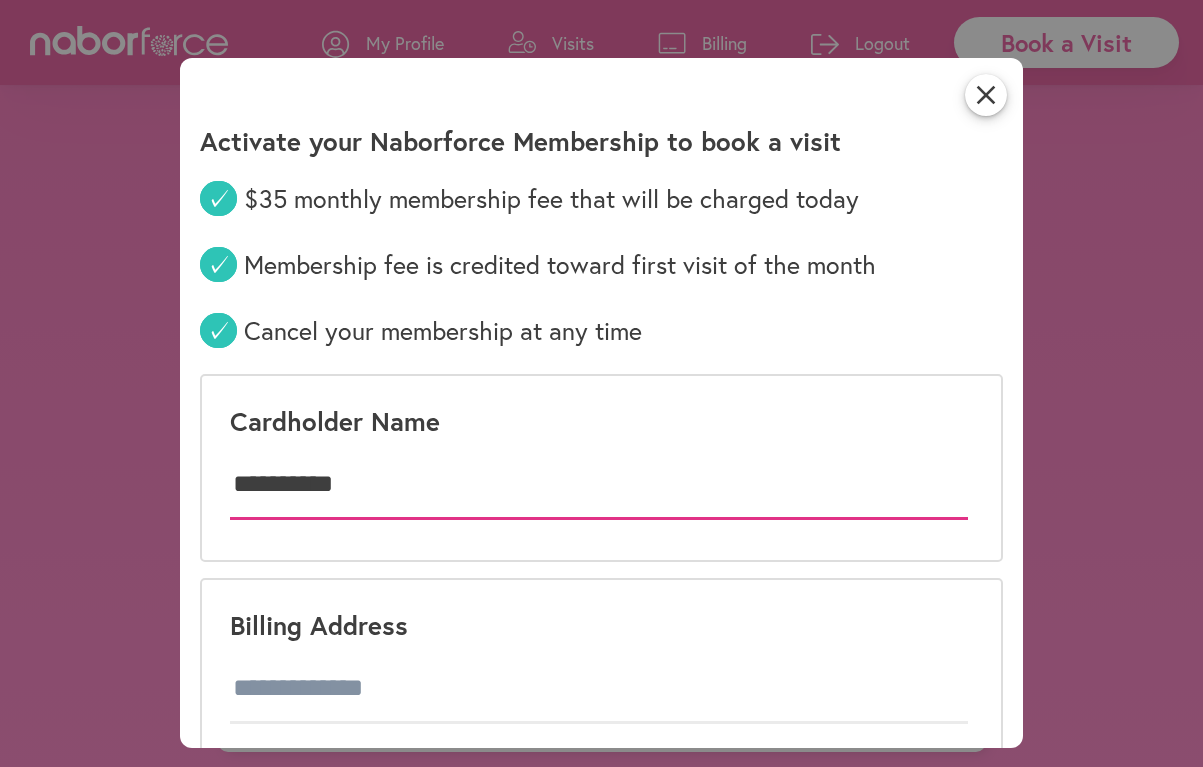 type on "**********" 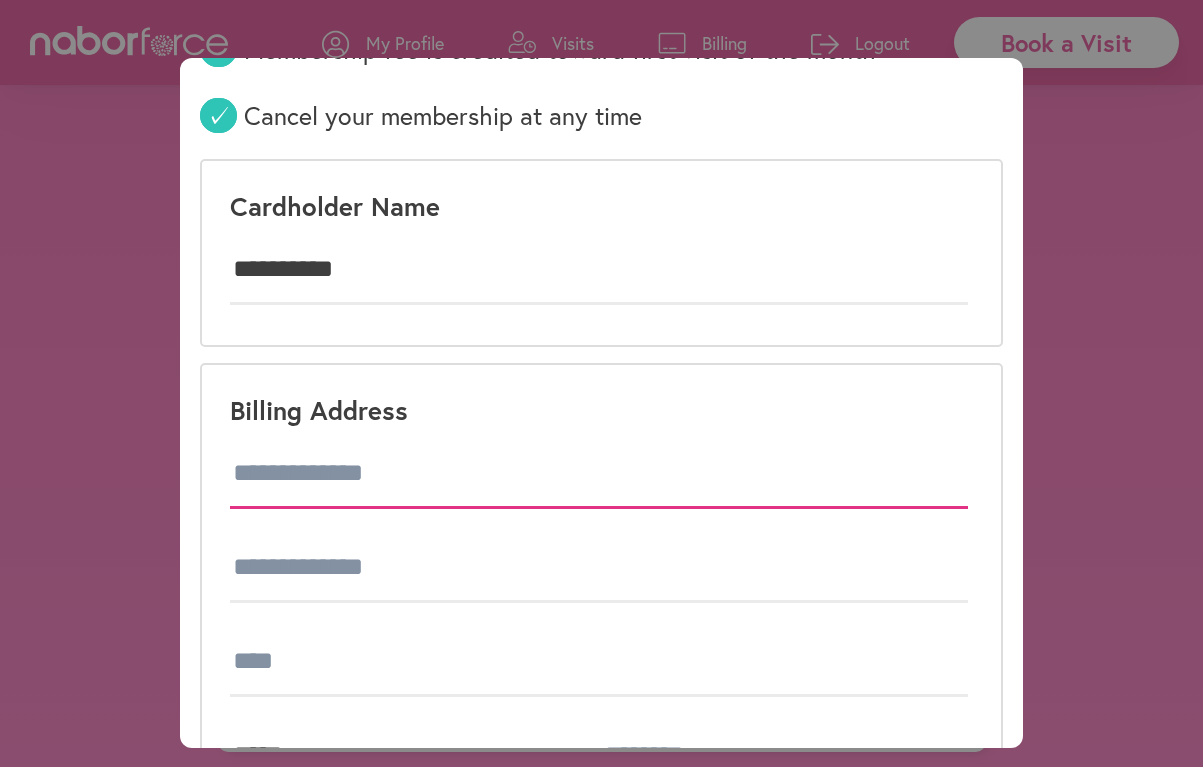 scroll, scrollTop: 320, scrollLeft: 0, axis: vertical 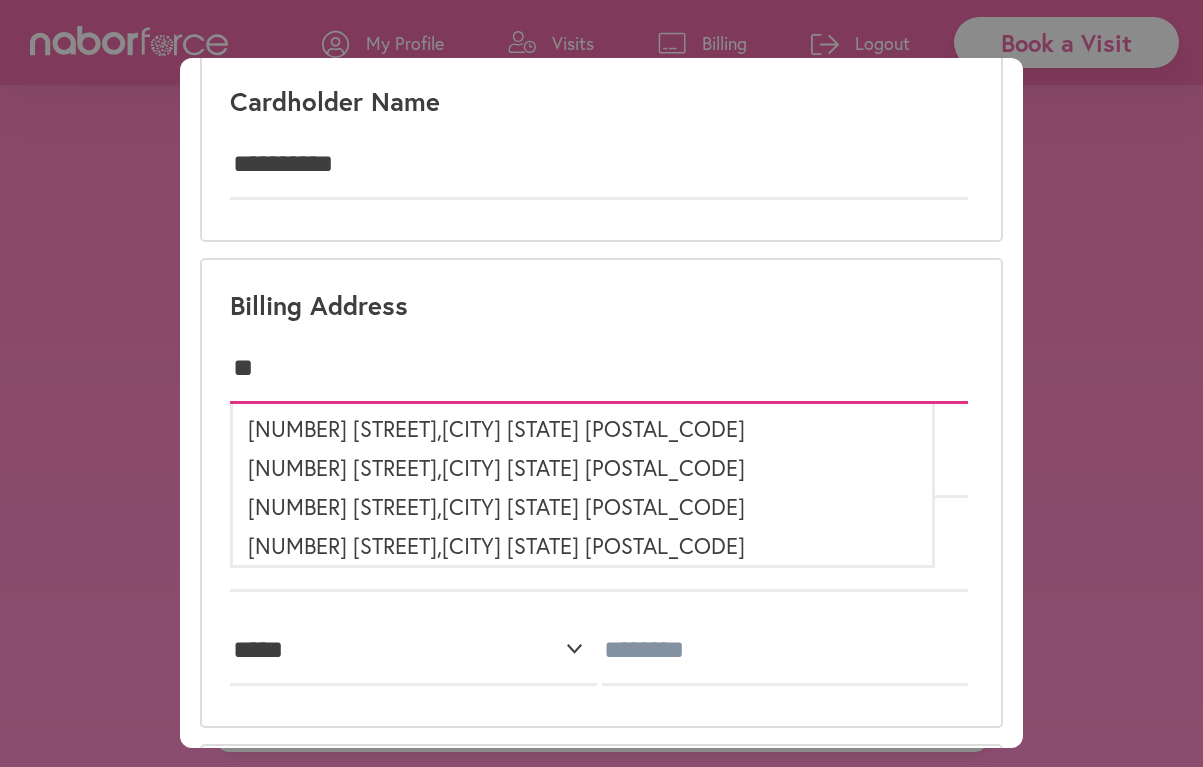 type on "**********" 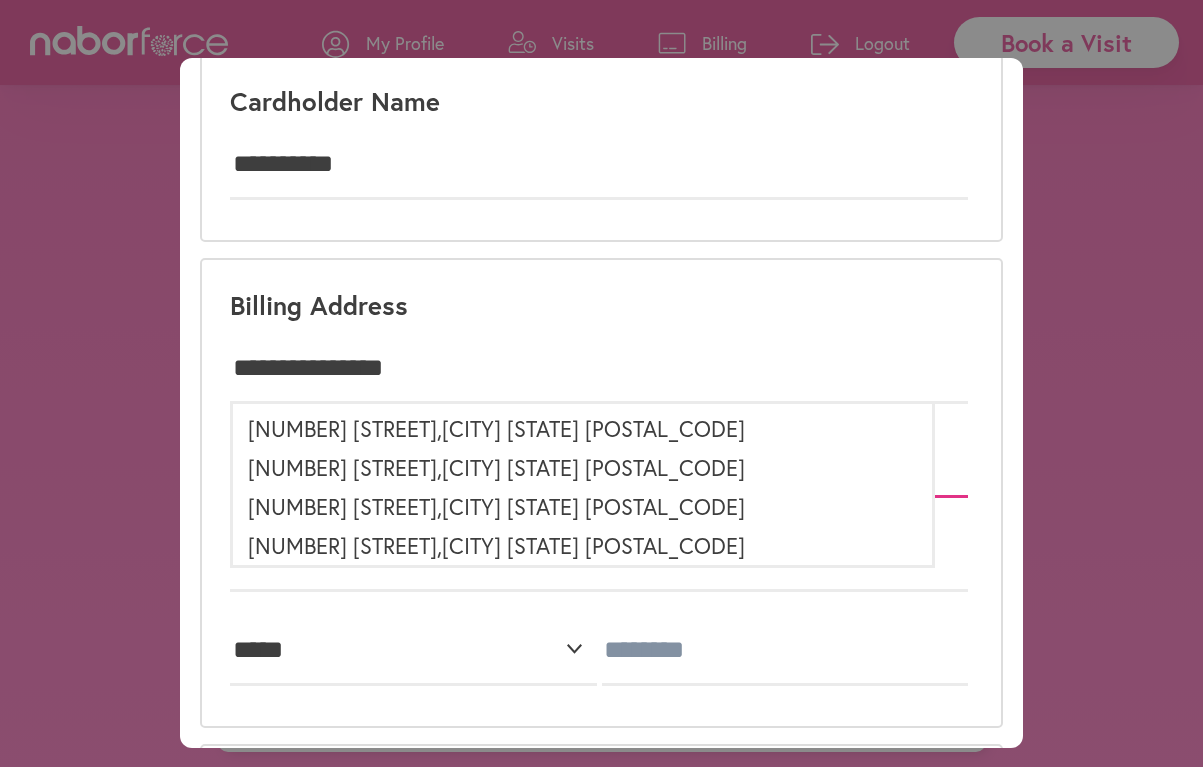 type on "**********" 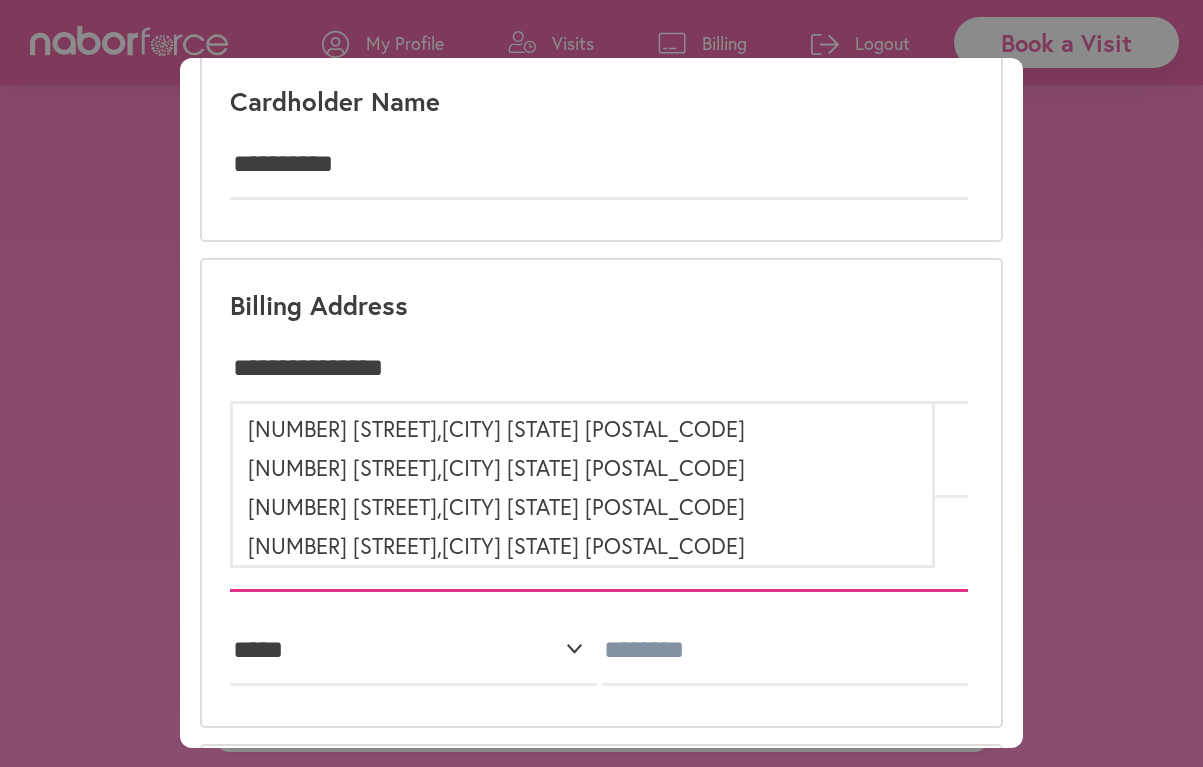 type on "**********" 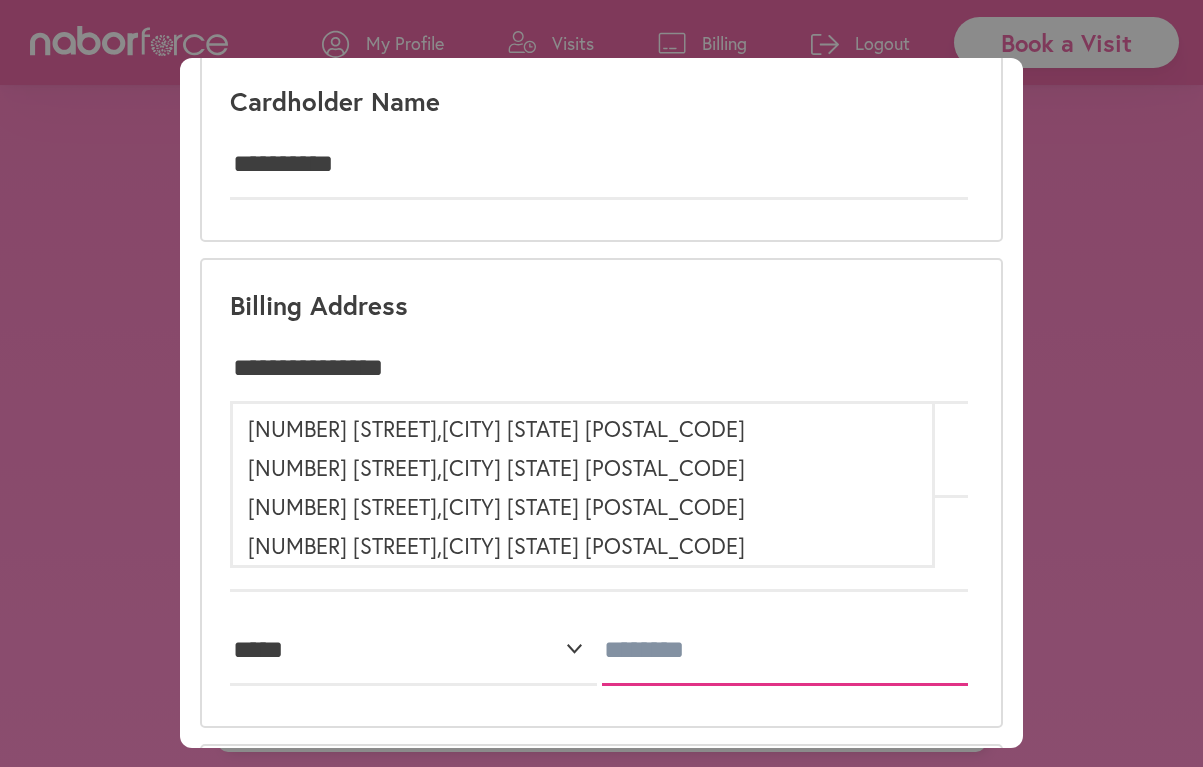type on "*****" 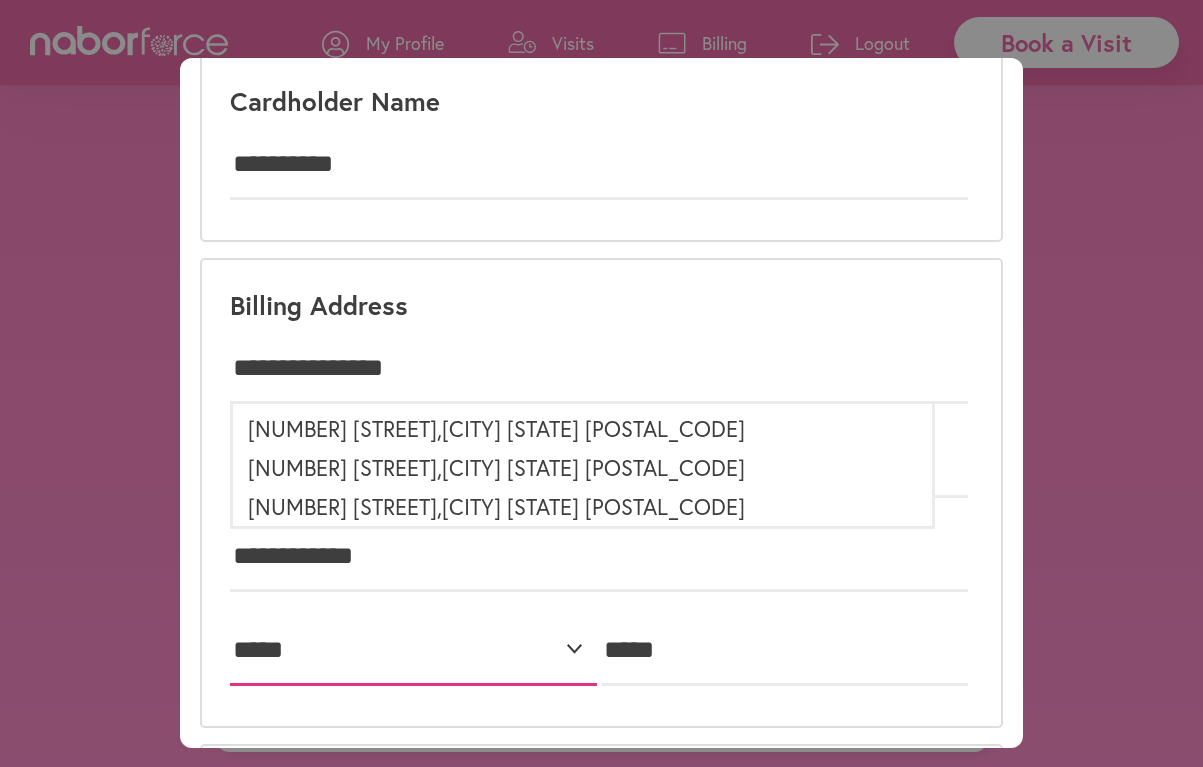 click on "**********" at bounding box center (413, 651) 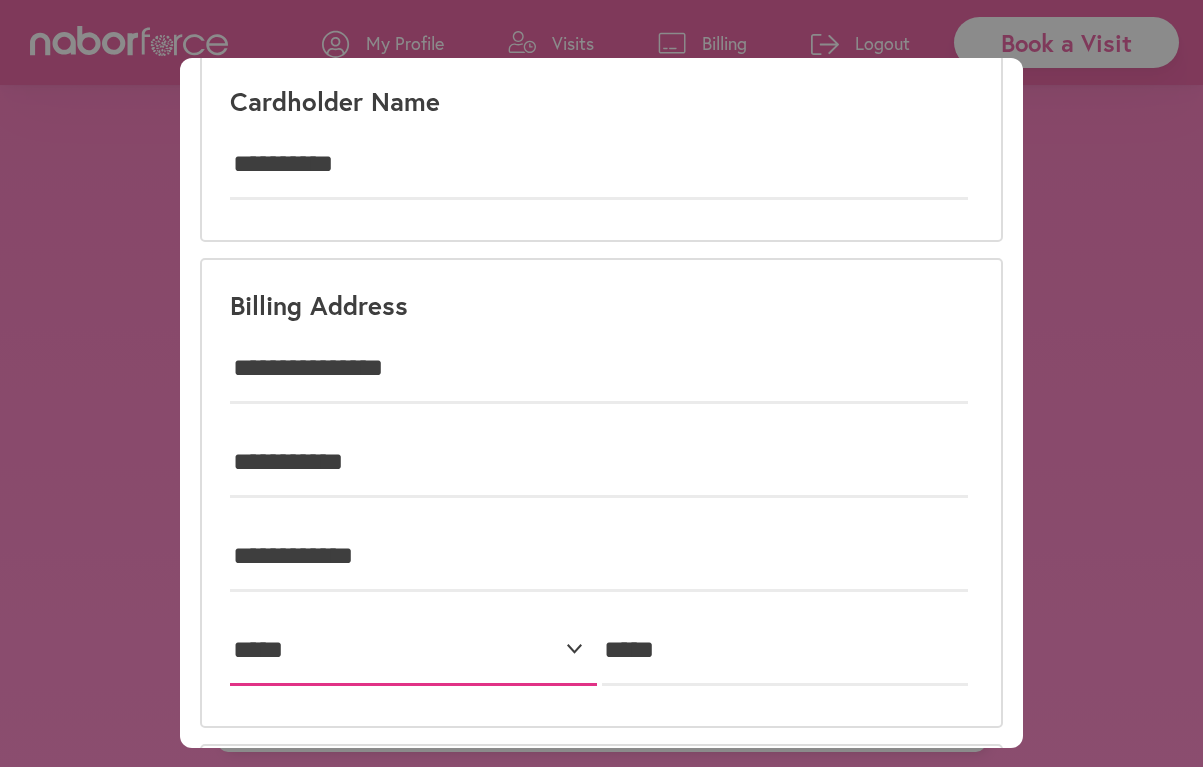 select on "**" 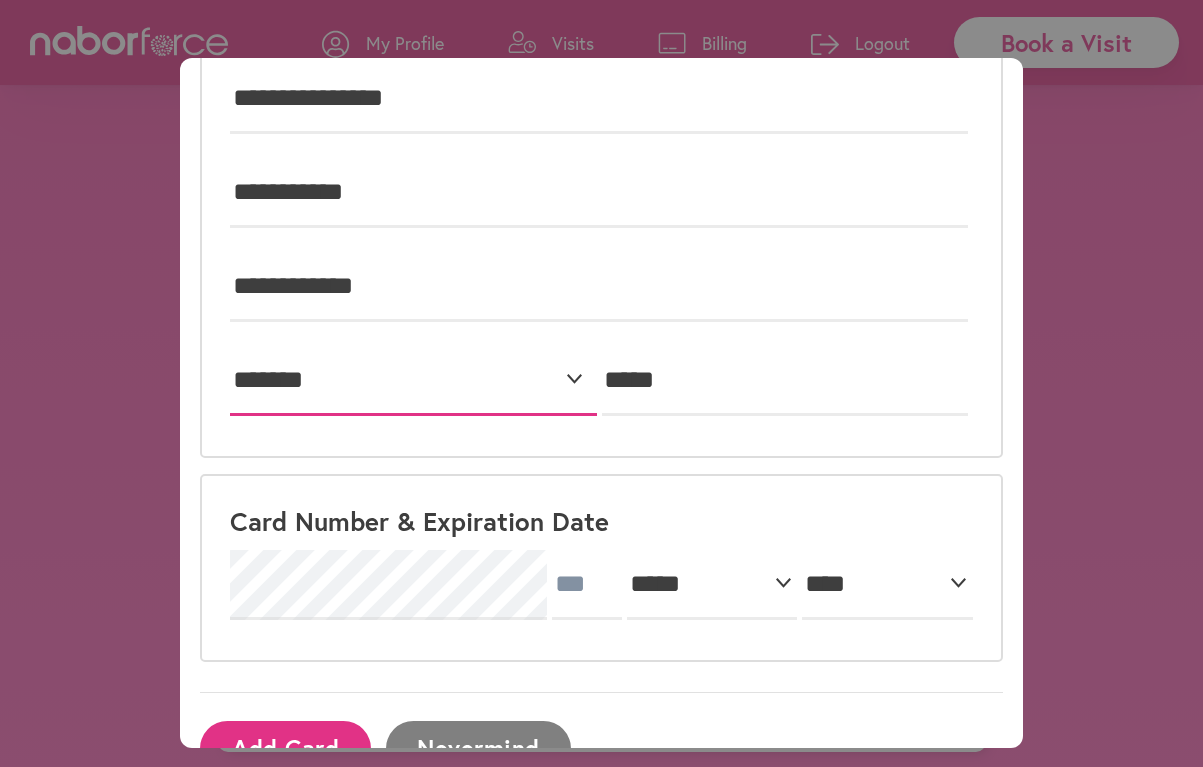 scroll, scrollTop: 622, scrollLeft: 0, axis: vertical 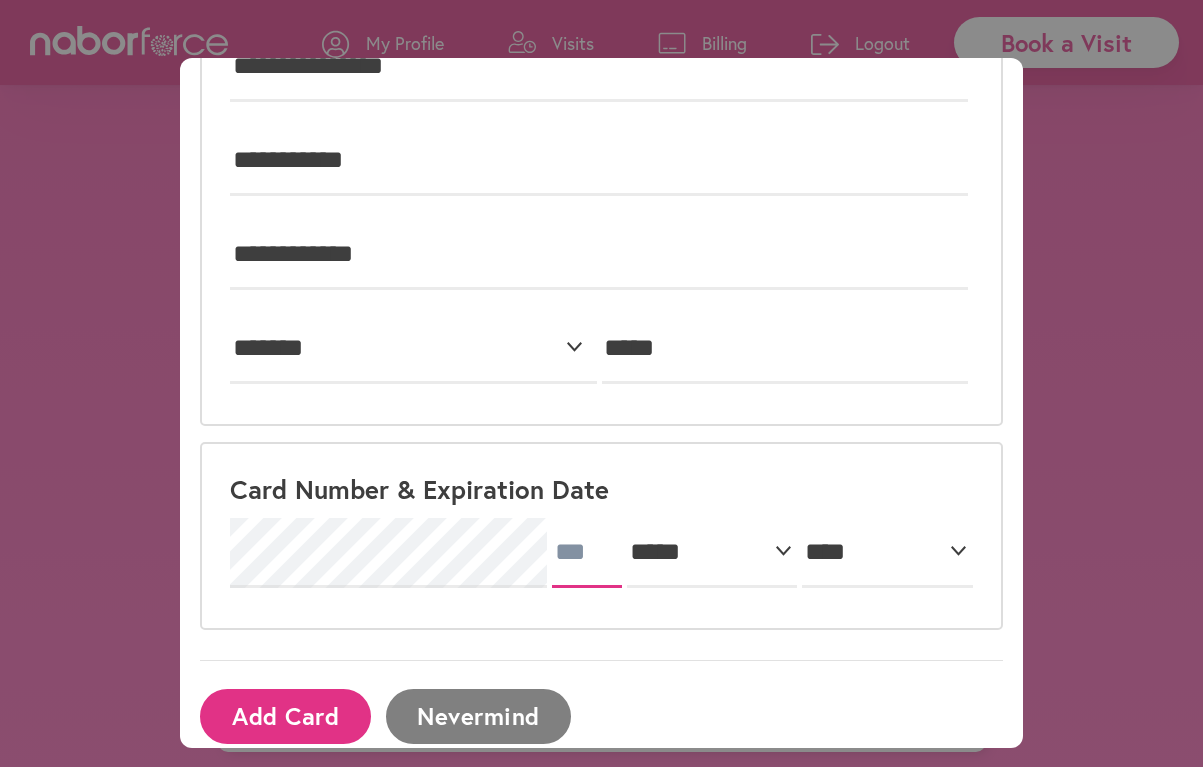 click at bounding box center (587, 553) 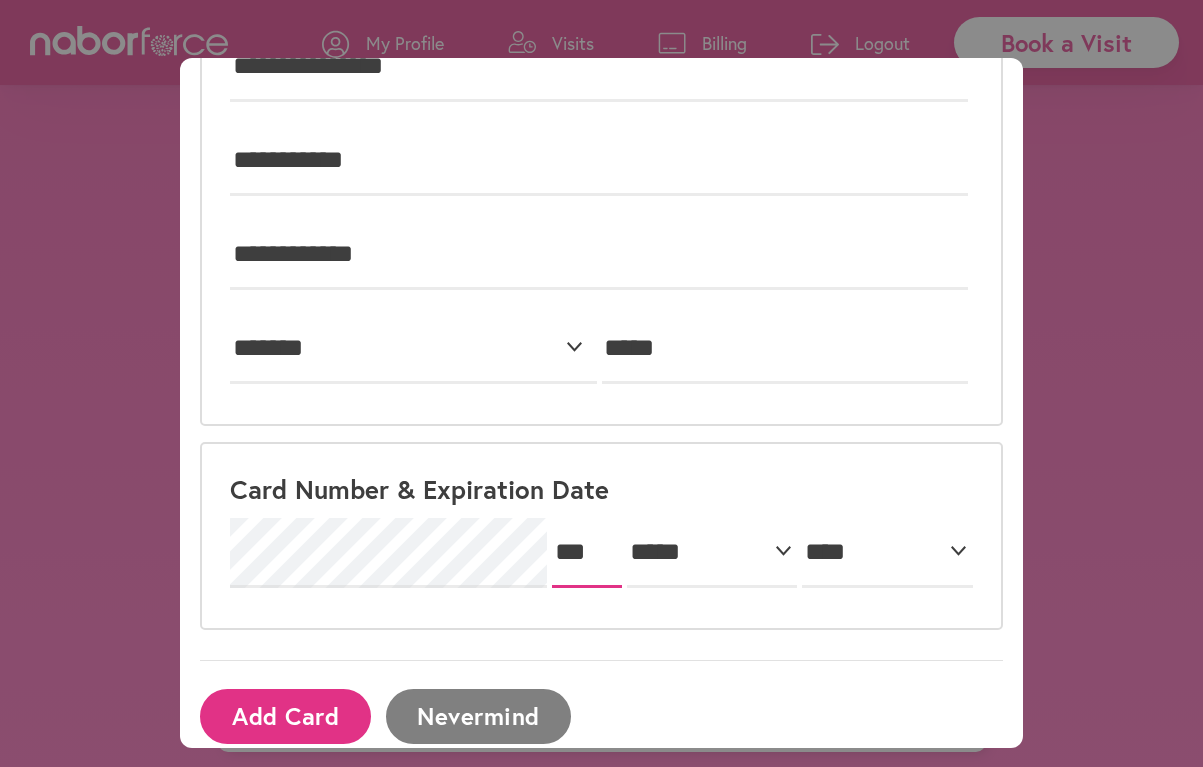 type on "***" 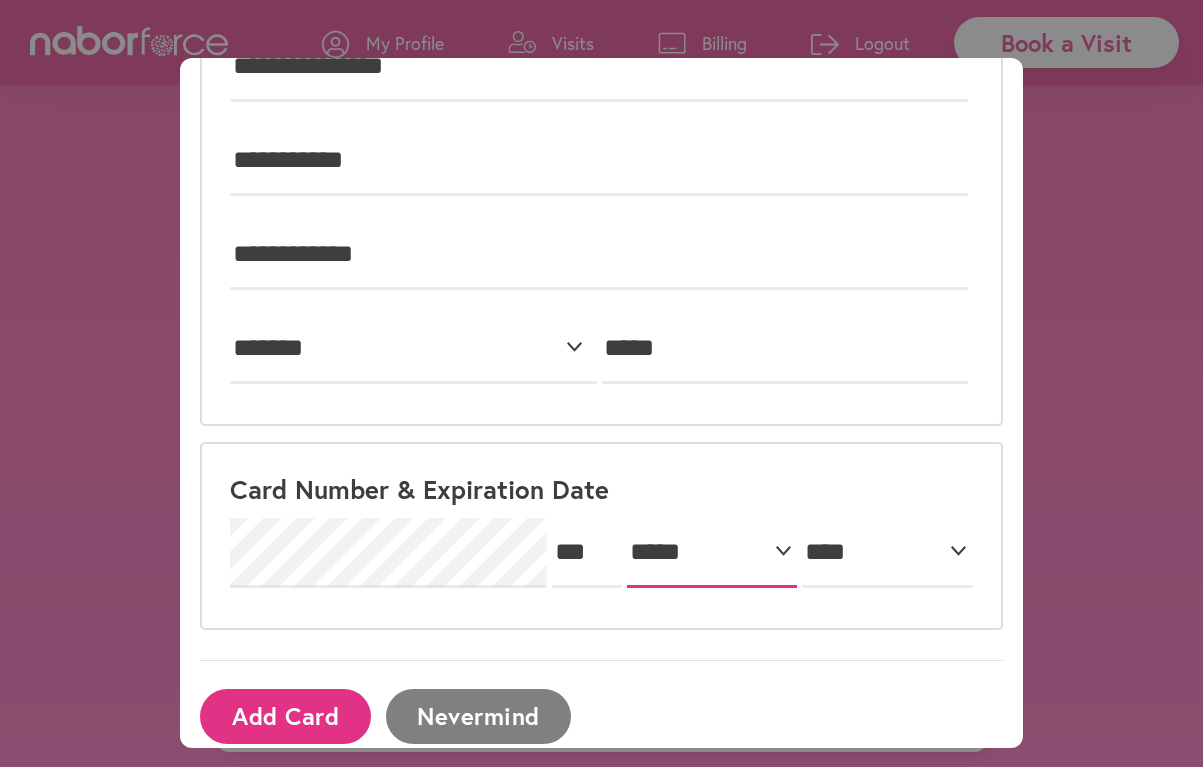 click on "***** * * * * * * * * * ** ** **" at bounding box center (712, 553) 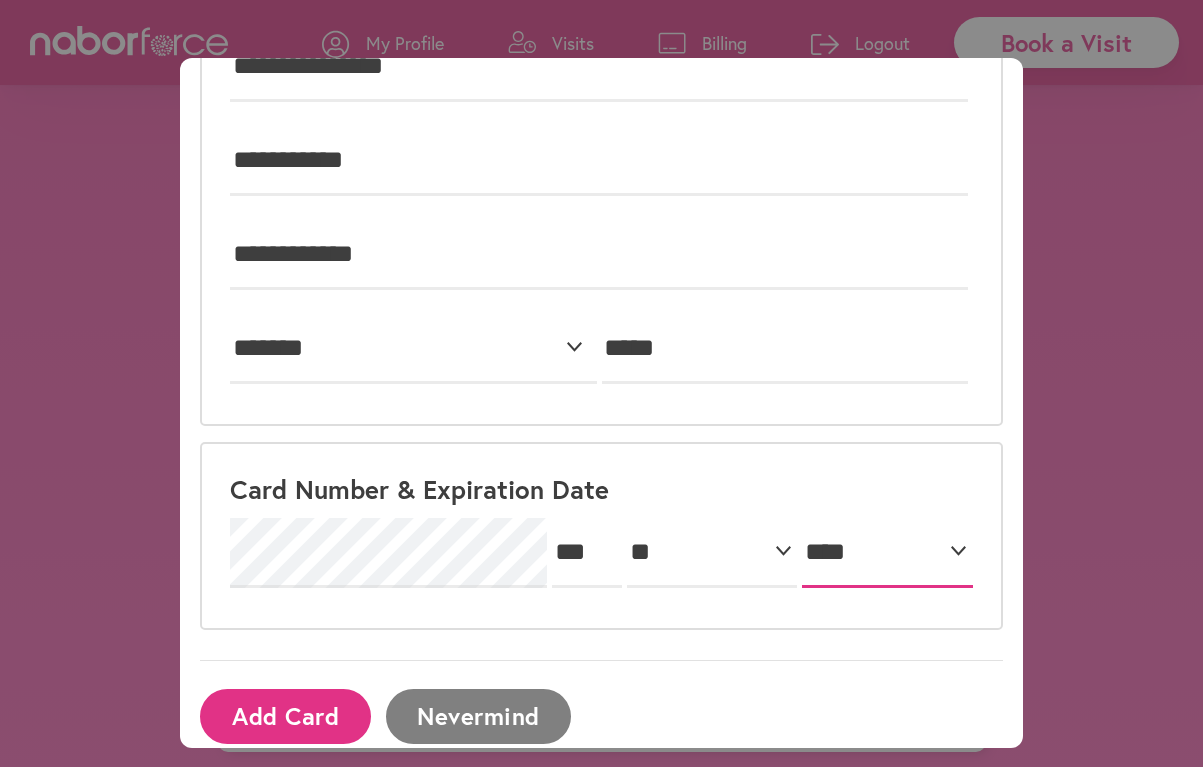 click on "**** **** **** **** **** **** **** **** **** **** **** **** **** **** **** **** **** **** **** **** ****" at bounding box center [887, 553] 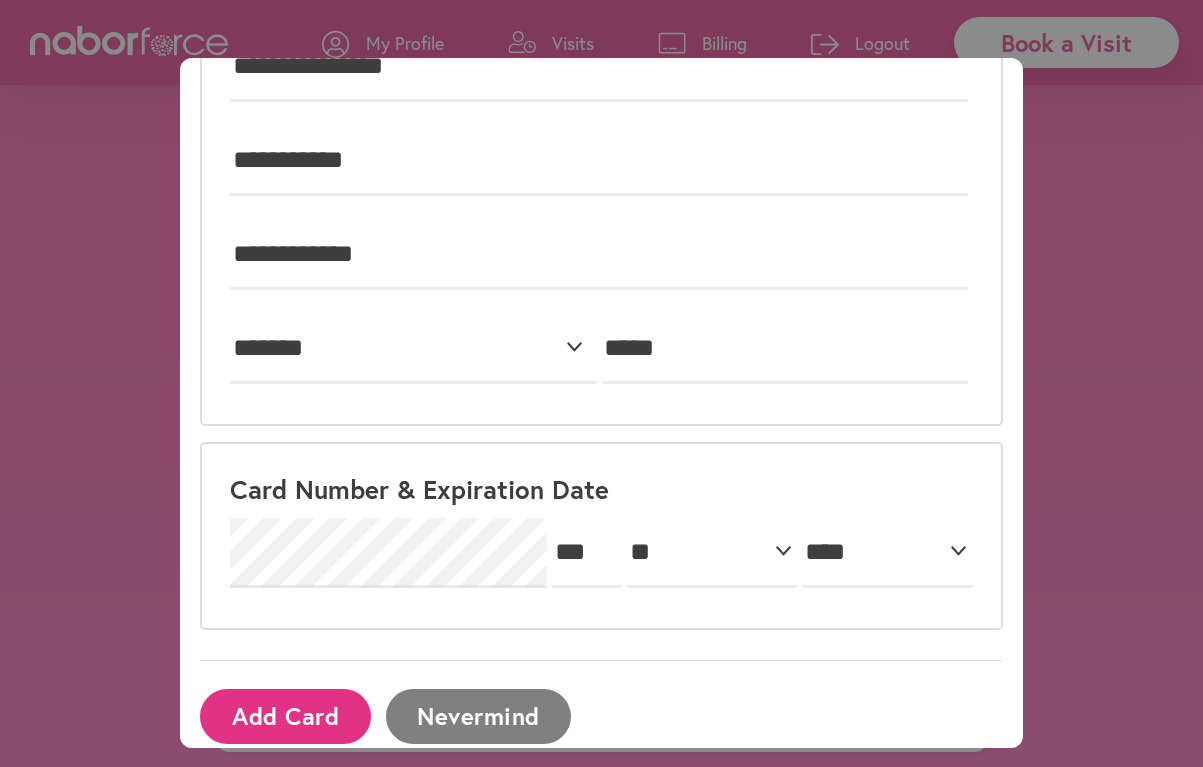 click on "Add Card" at bounding box center (285, 716) 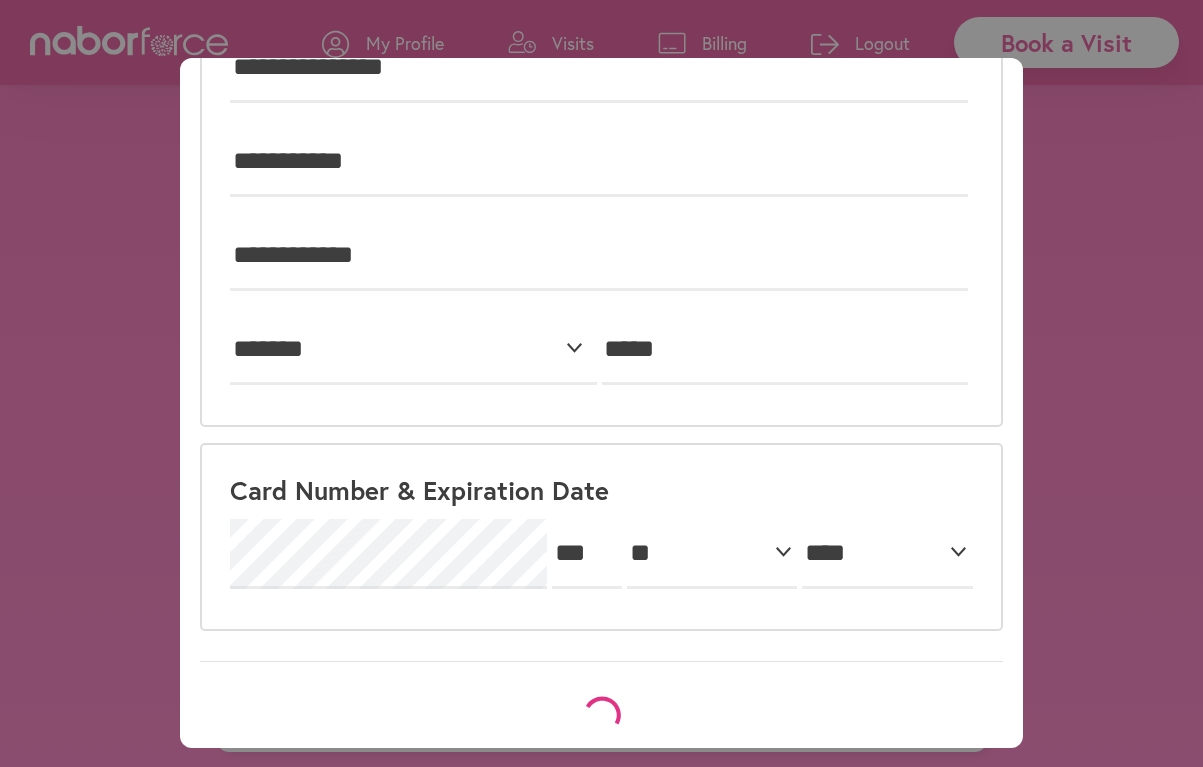 scroll, scrollTop: 0, scrollLeft: 0, axis: both 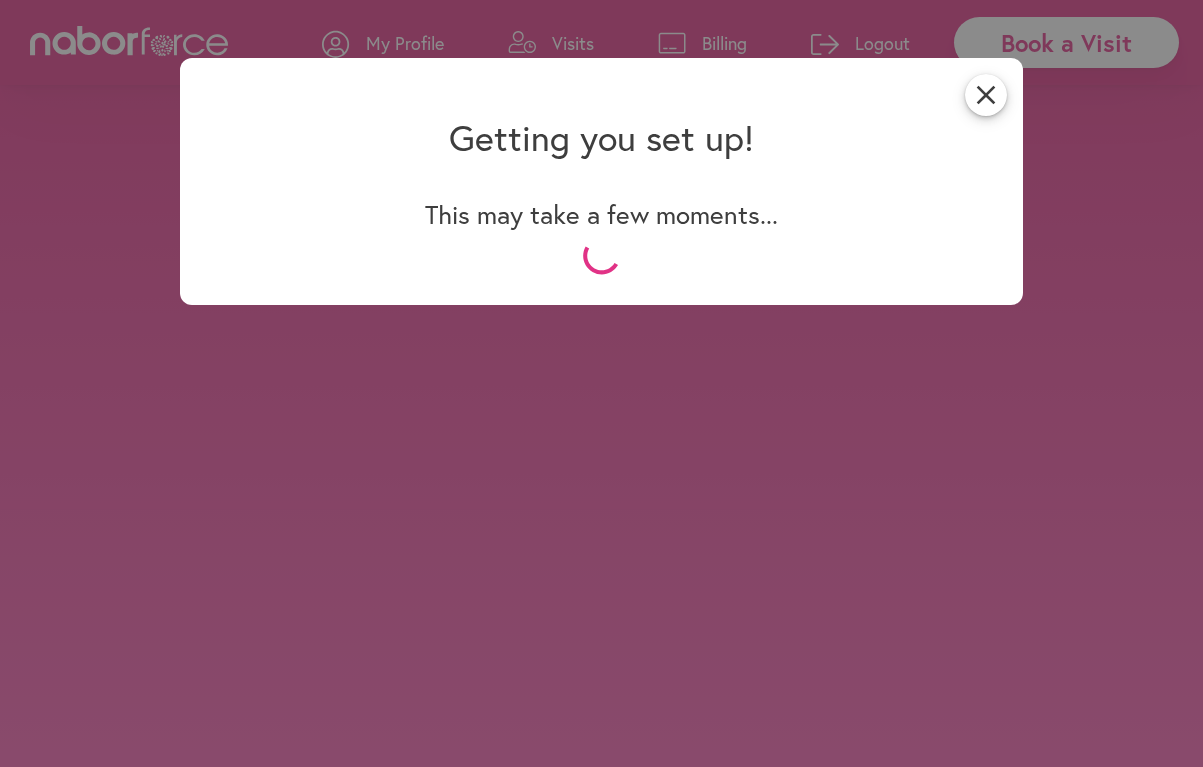 select on "*" 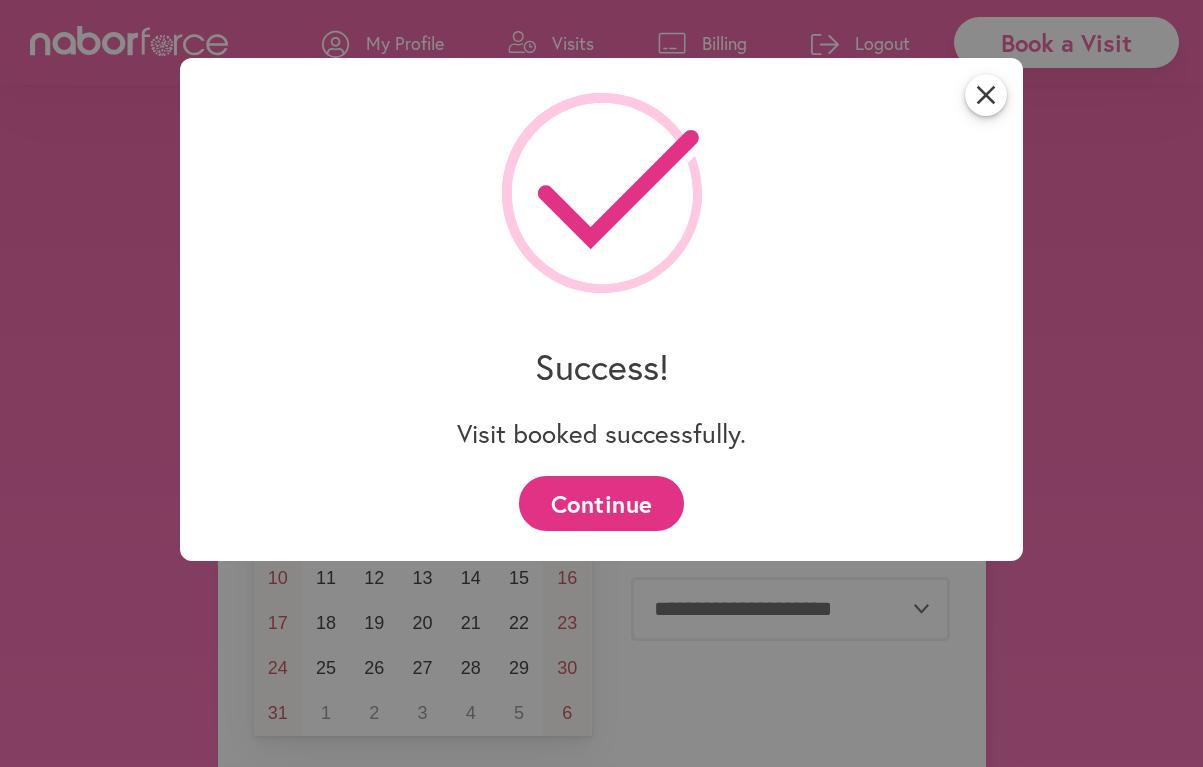 click on "Continue" at bounding box center [601, 503] 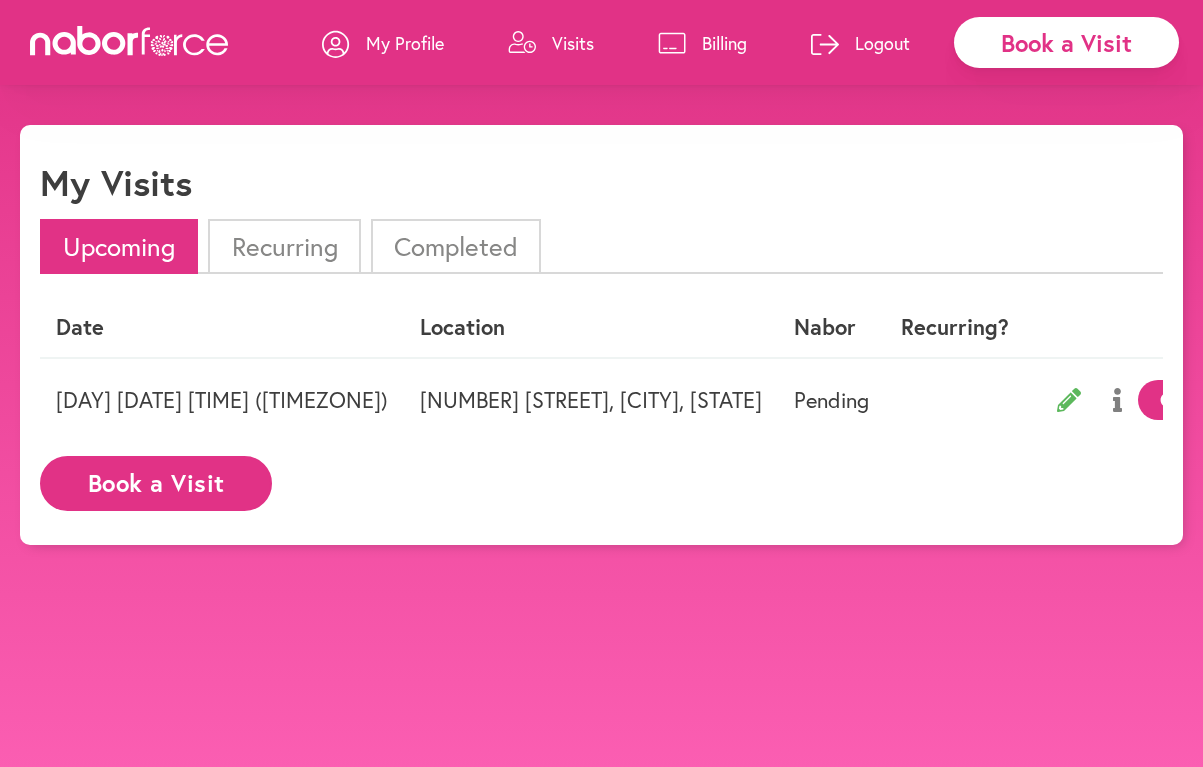 click 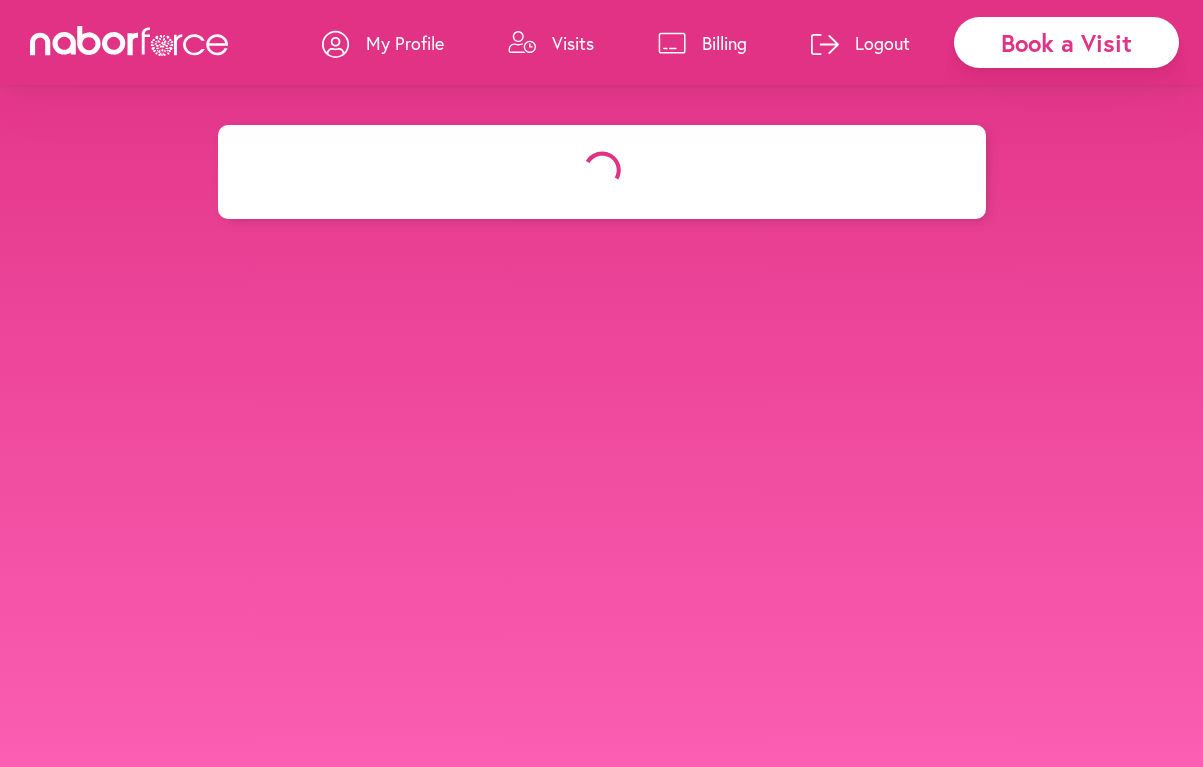 select on "*******" 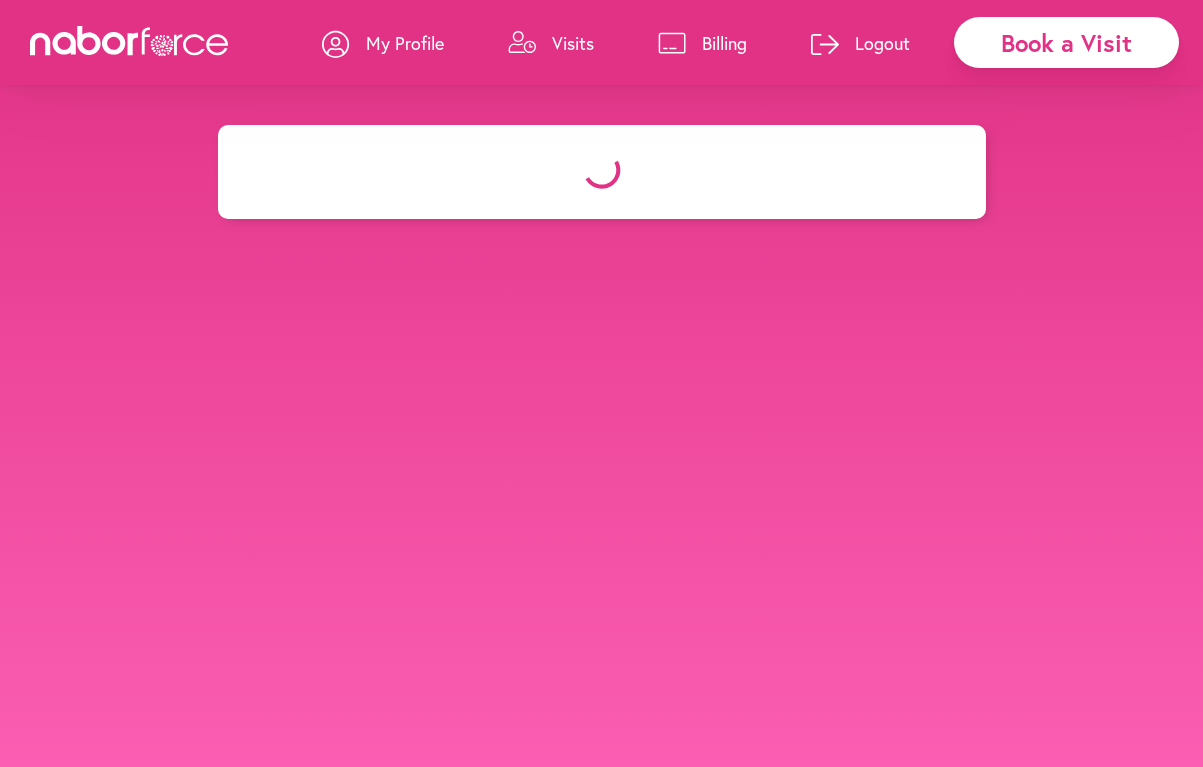 select on "***" 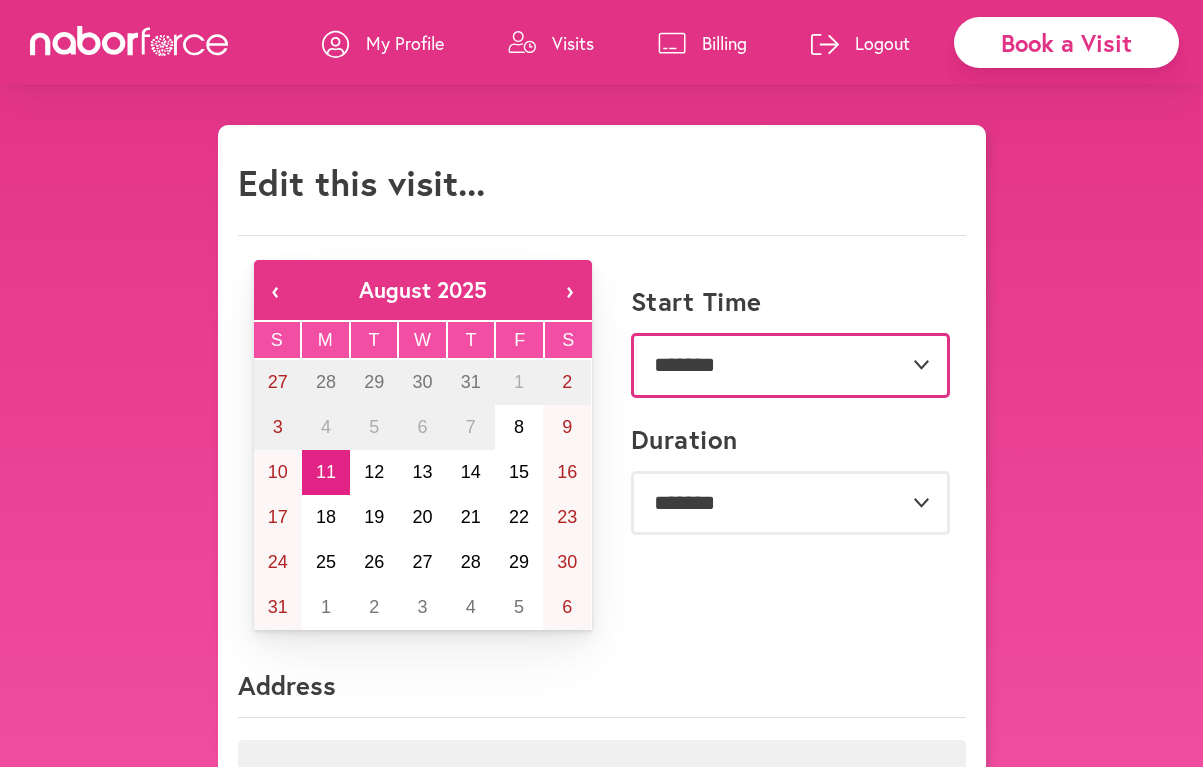 click on "**********" at bounding box center (790, 365) 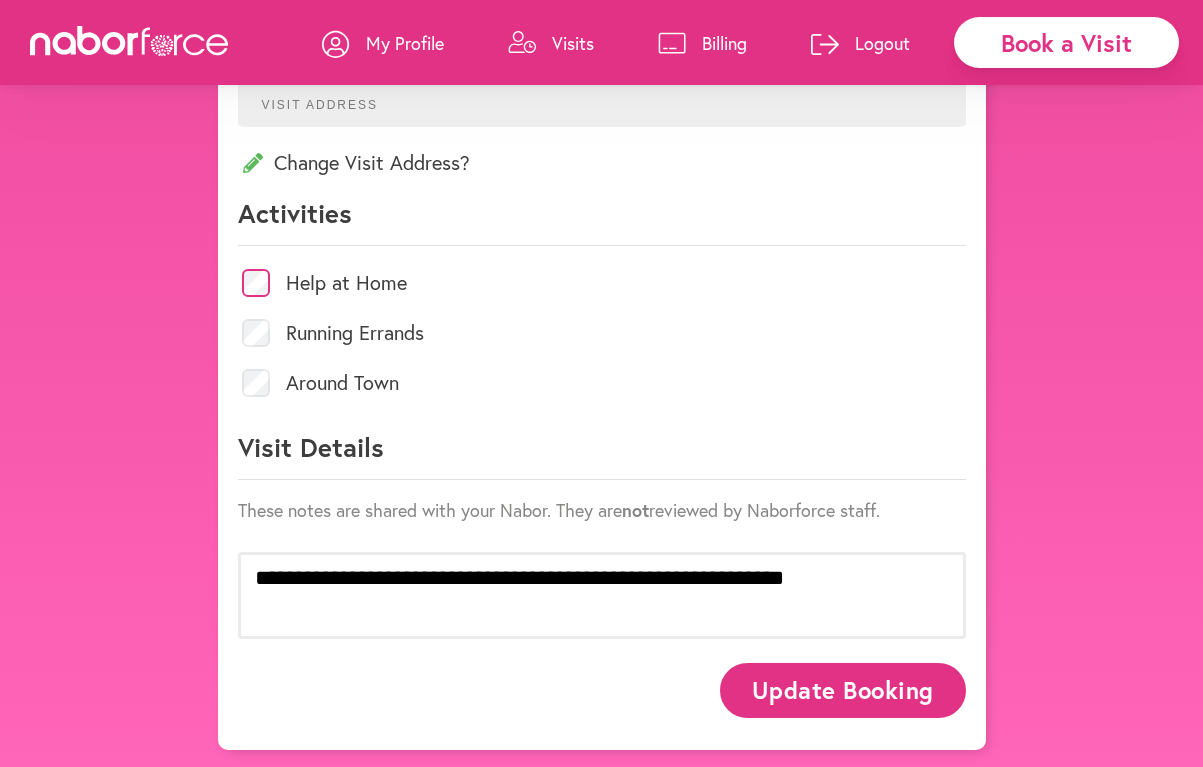 scroll, scrollTop: 758, scrollLeft: 0, axis: vertical 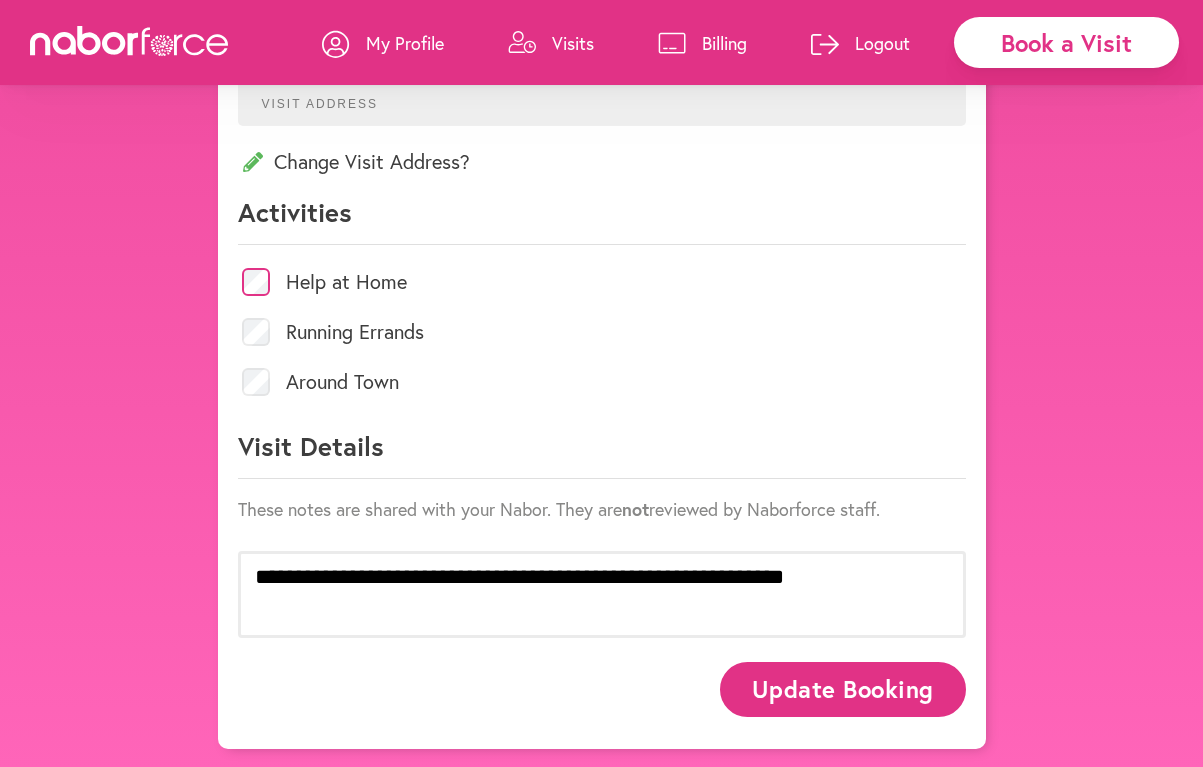 click on "Update Booking" at bounding box center [842, 689] 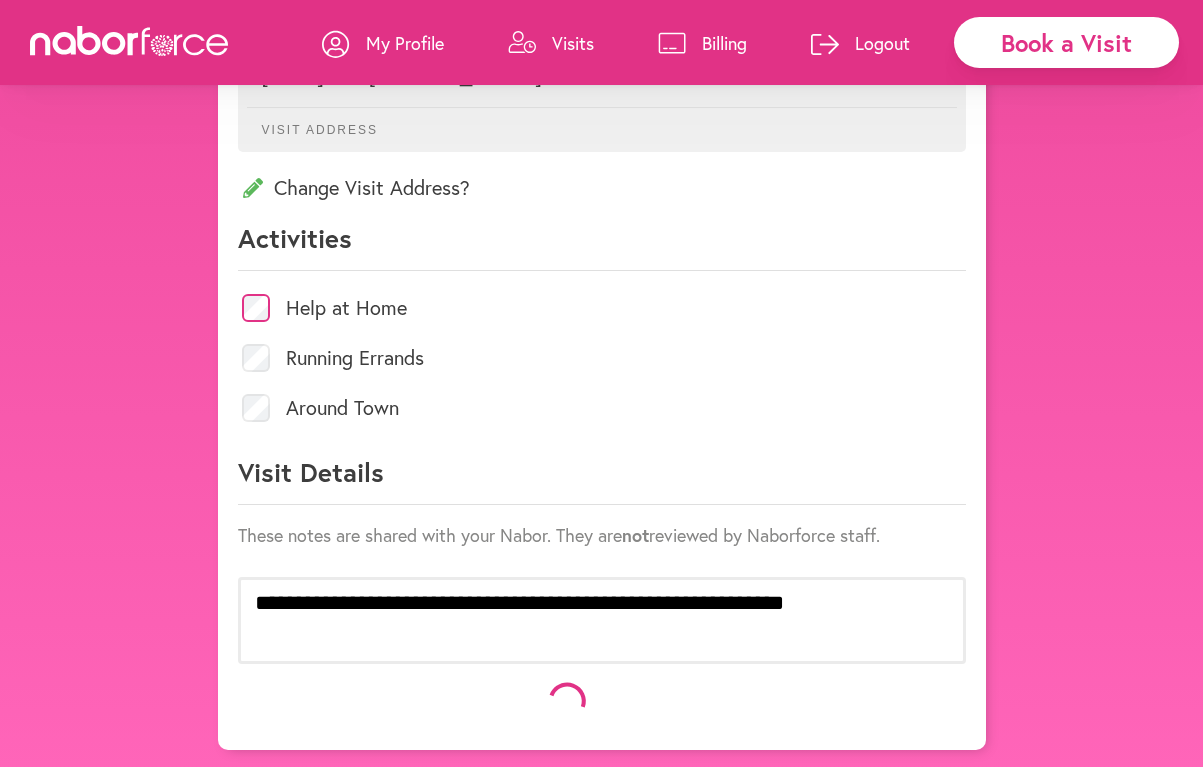 scroll, scrollTop: 758, scrollLeft: 0, axis: vertical 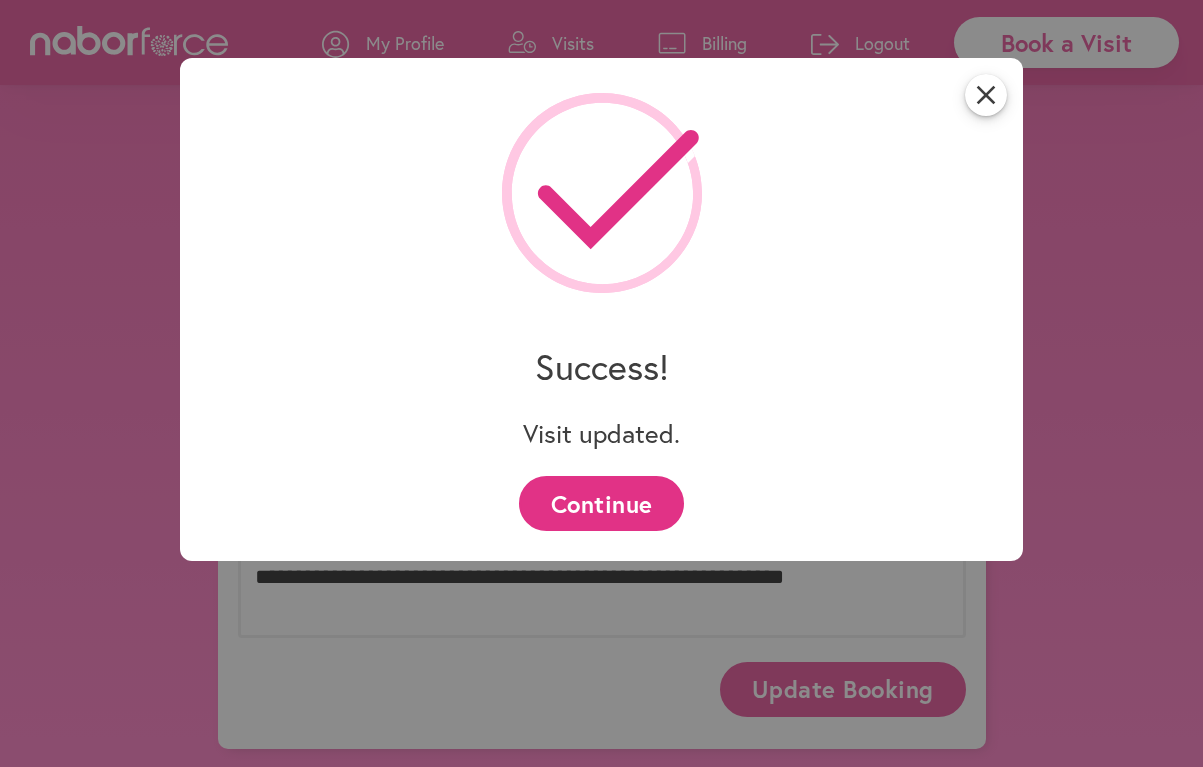 click on "Continue" at bounding box center (601, 503) 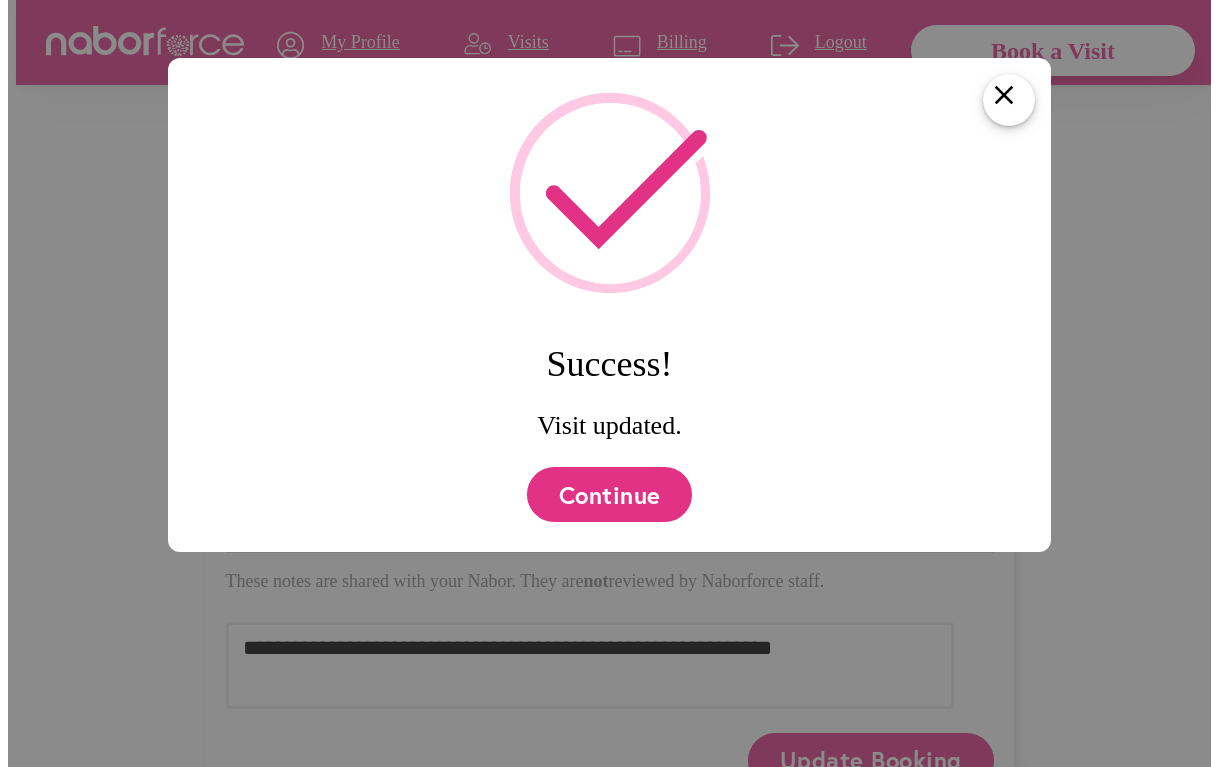 scroll, scrollTop: 0, scrollLeft: 0, axis: both 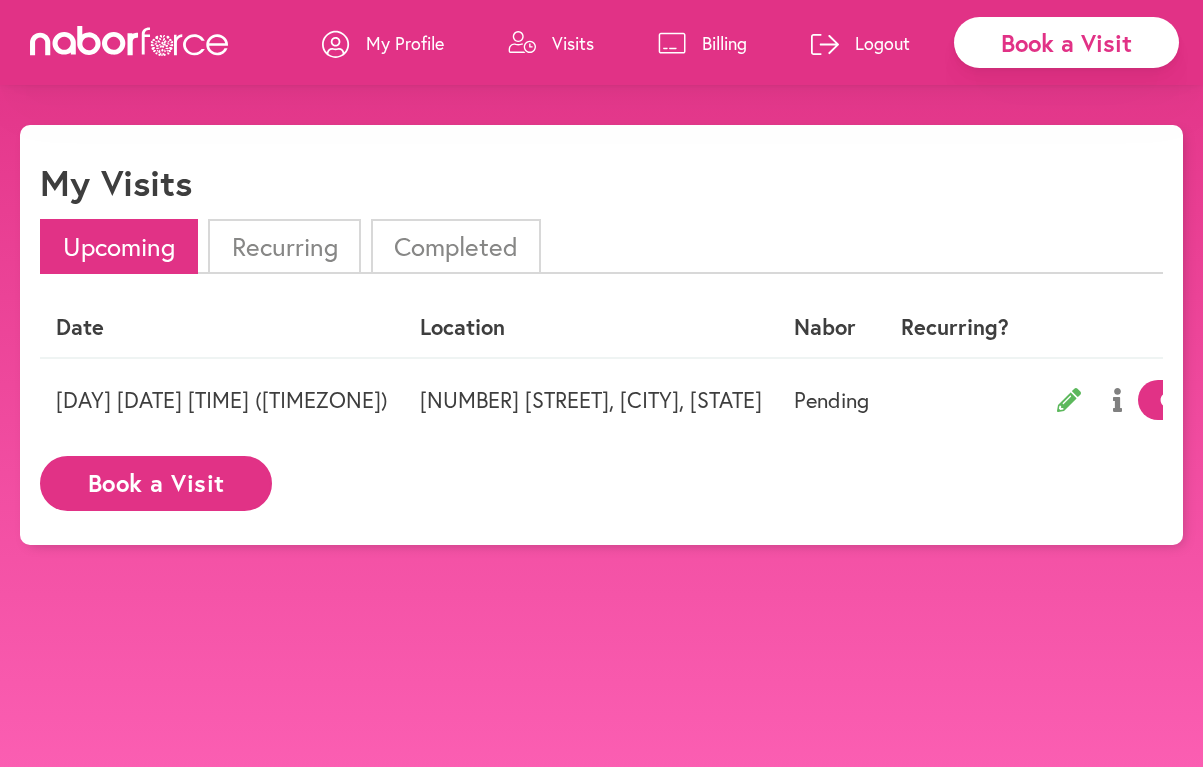 click on "Book a Visit" at bounding box center [156, 483] 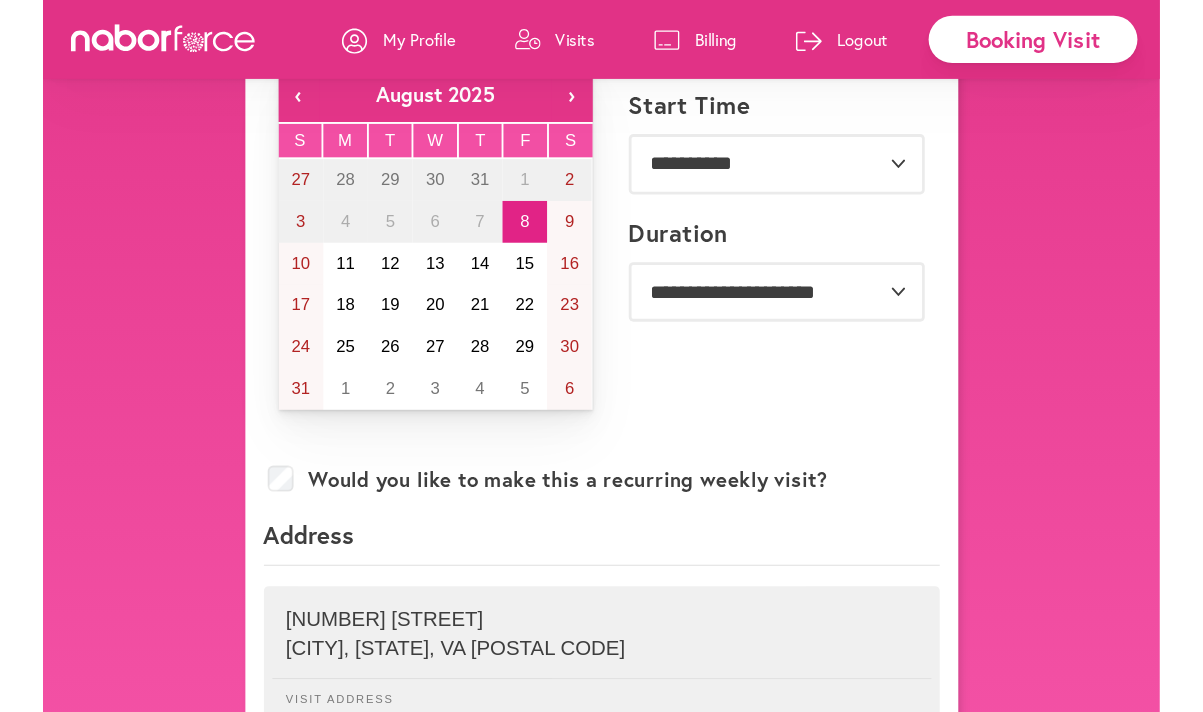 scroll, scrollTop: 0, scrollLeft: 0, axis: both 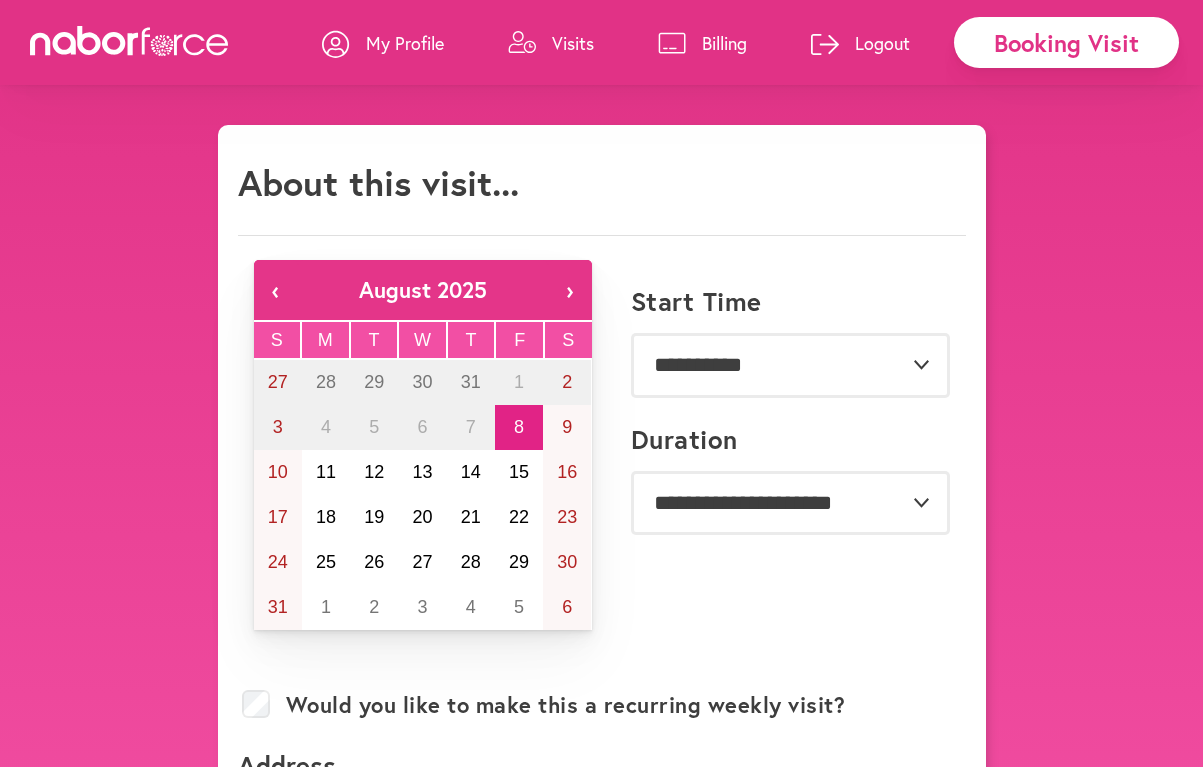 click on "Visits" at bounding box center [573, 43] 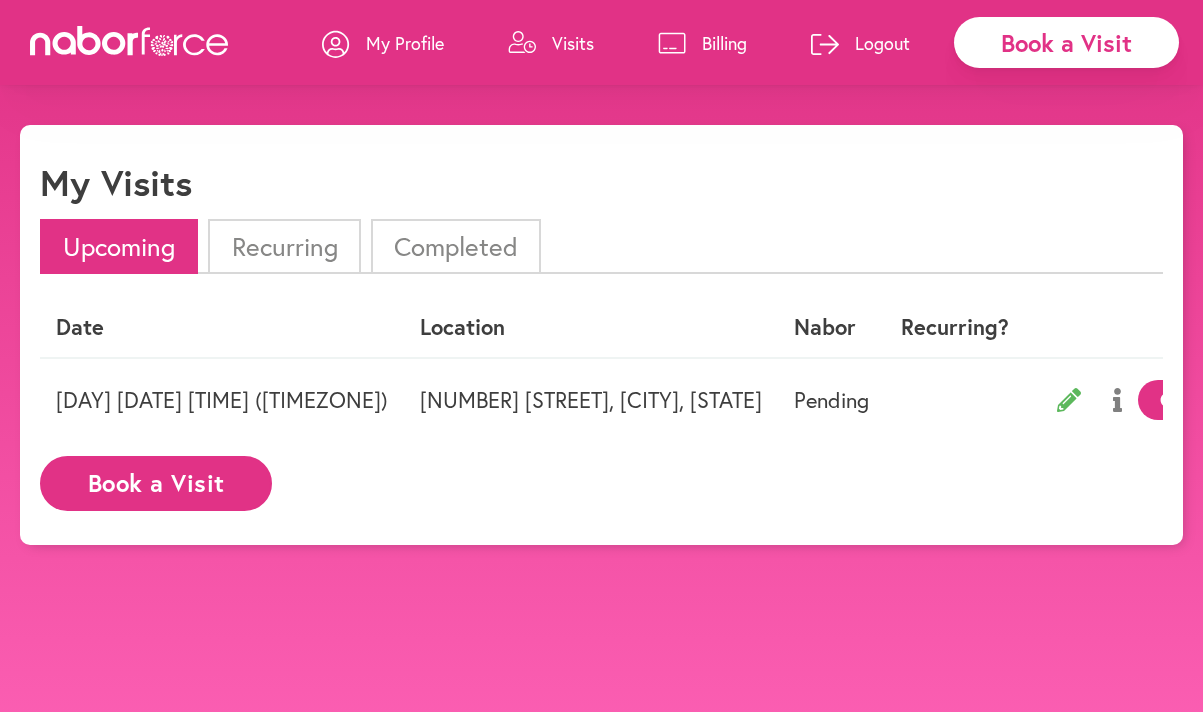 click 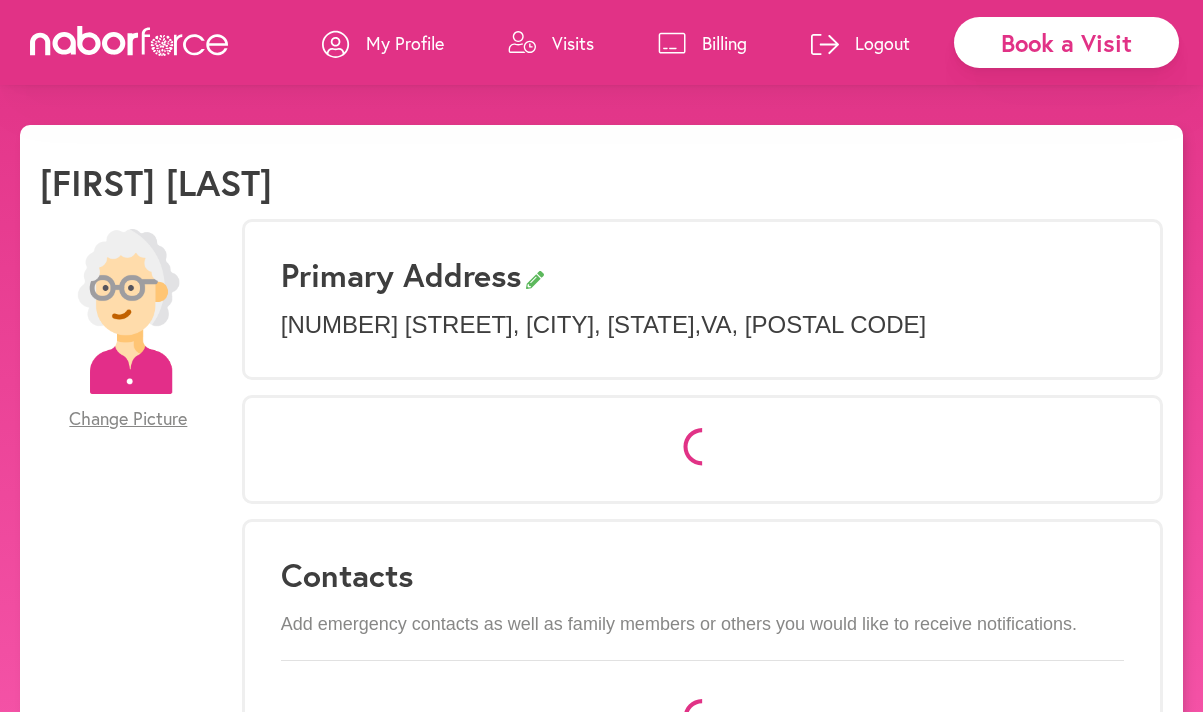 select on "*" 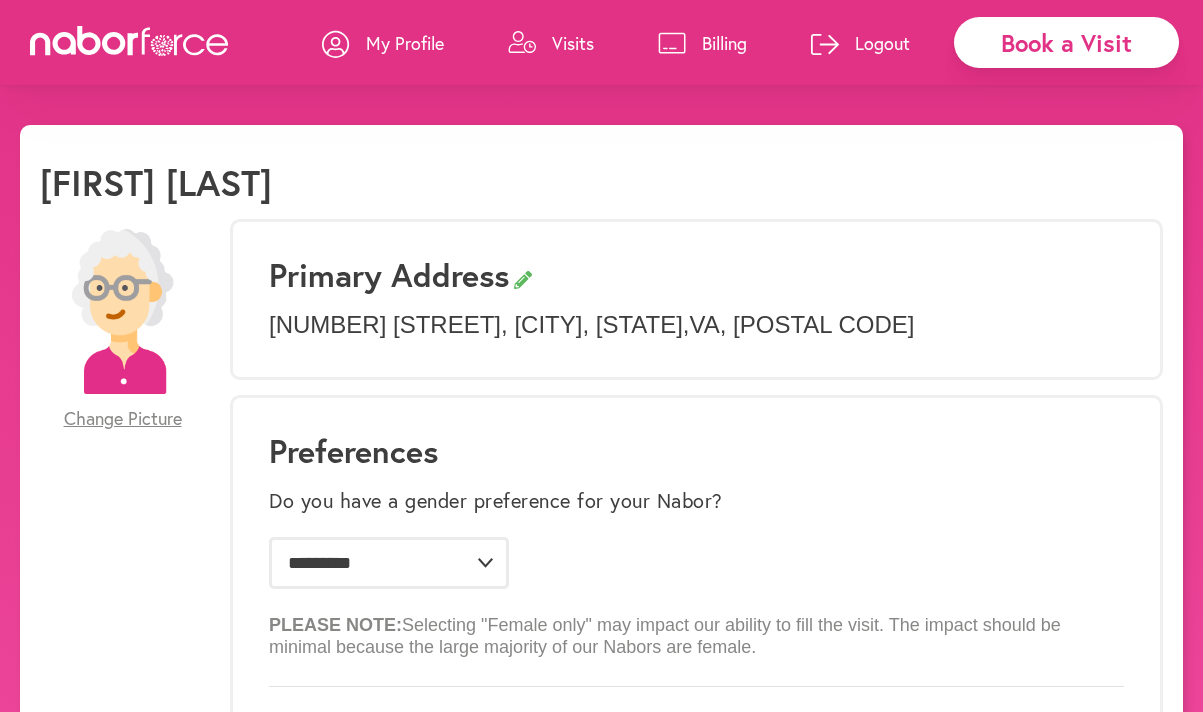 click 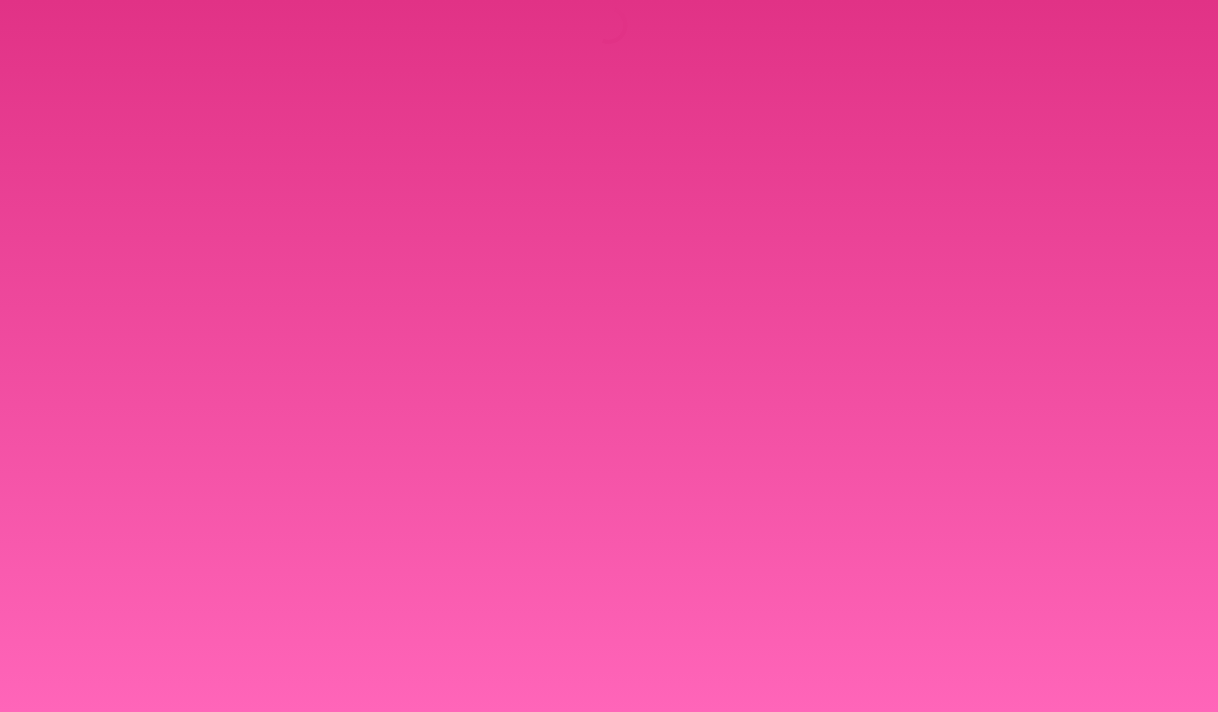 scroll, scrollTop: 0, scrollLeft: 0, axis: both 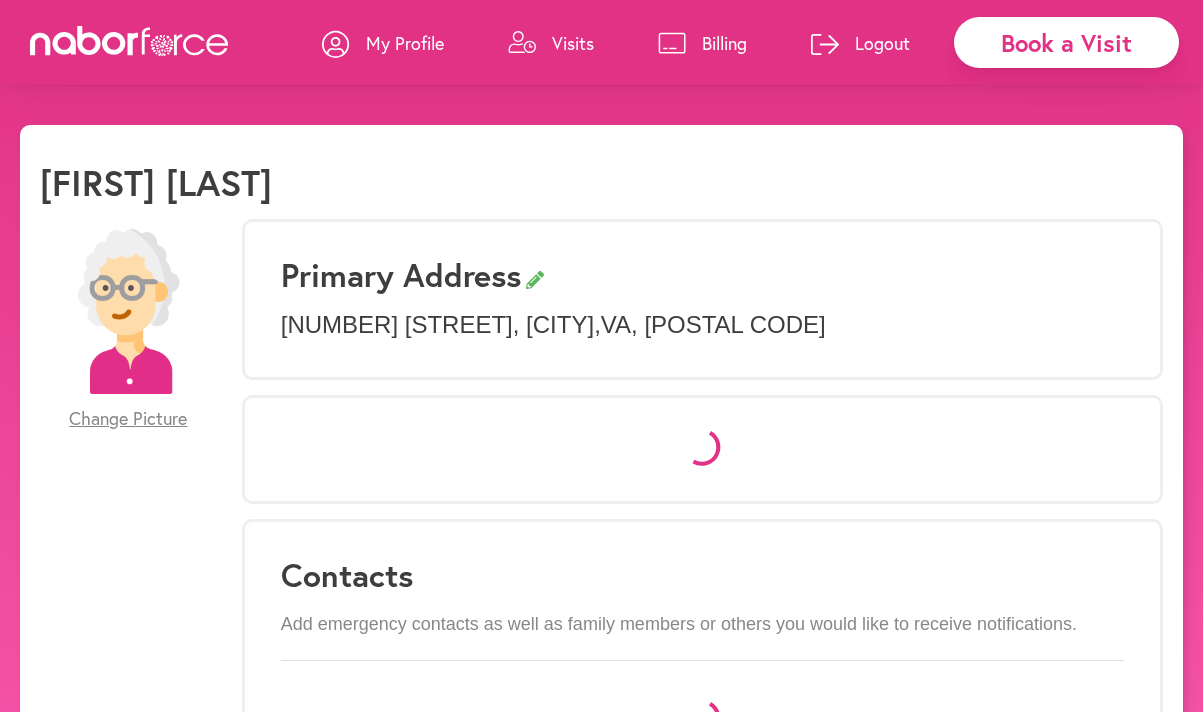 select on "*" 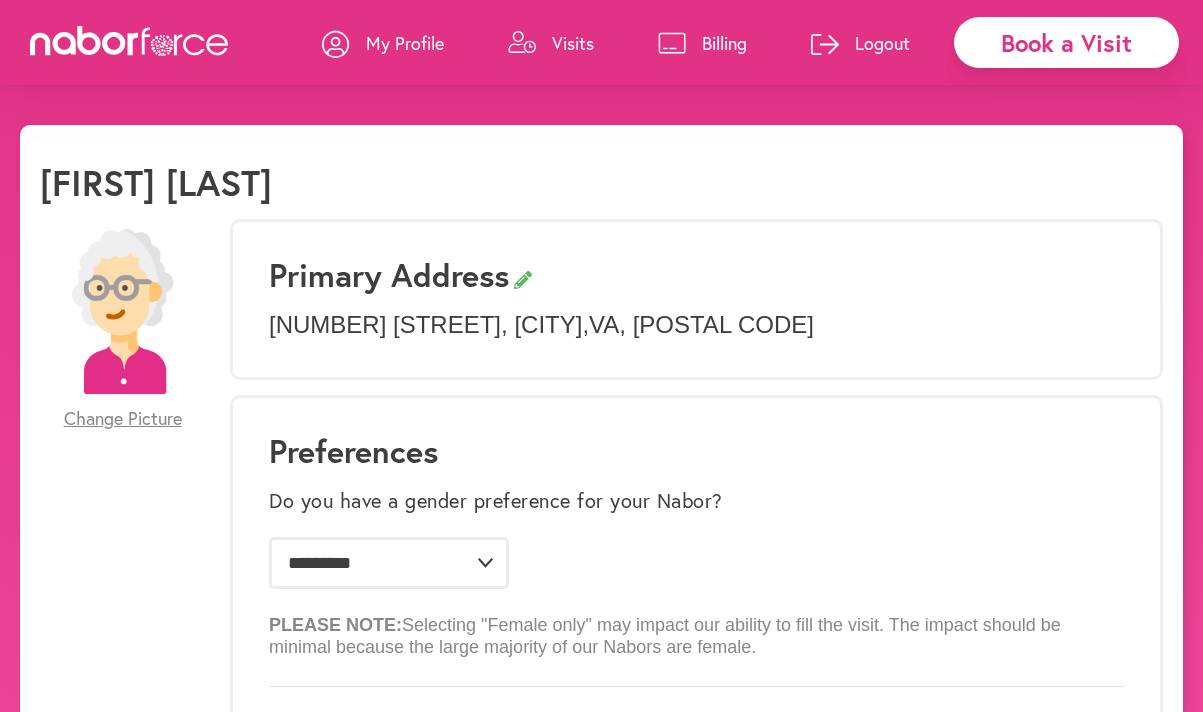 click 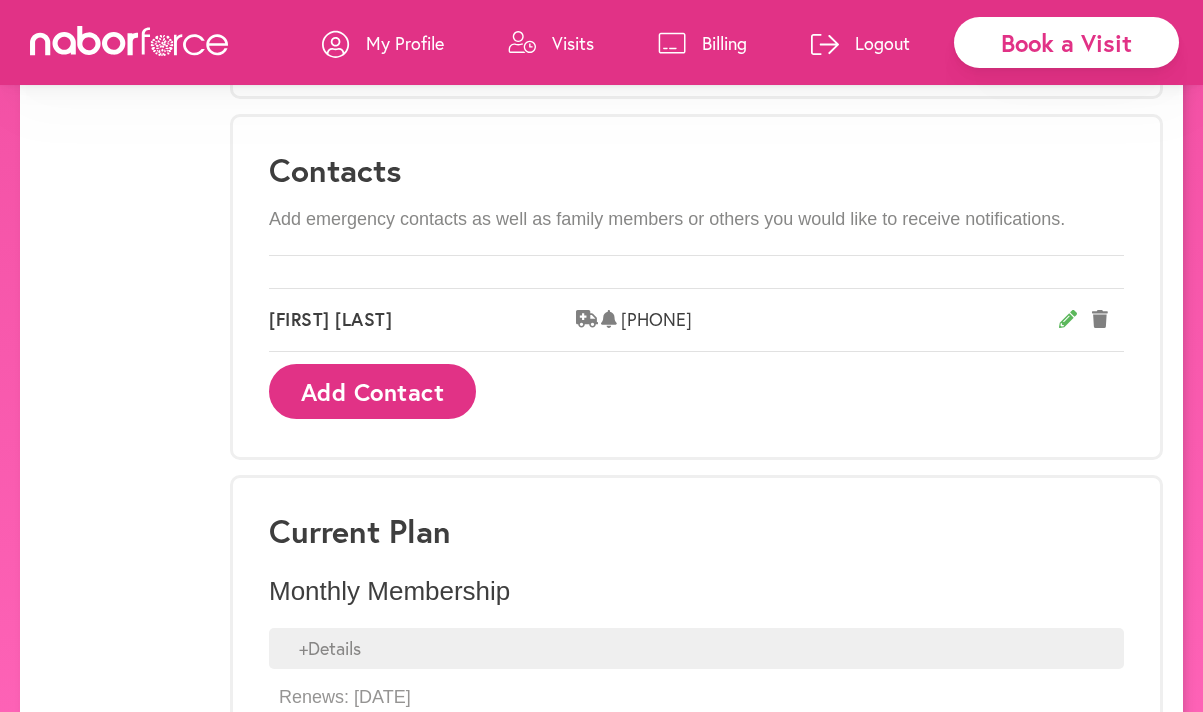 scroll, scrollTop: 1303, scrollLeft: 0, axis: vertical 